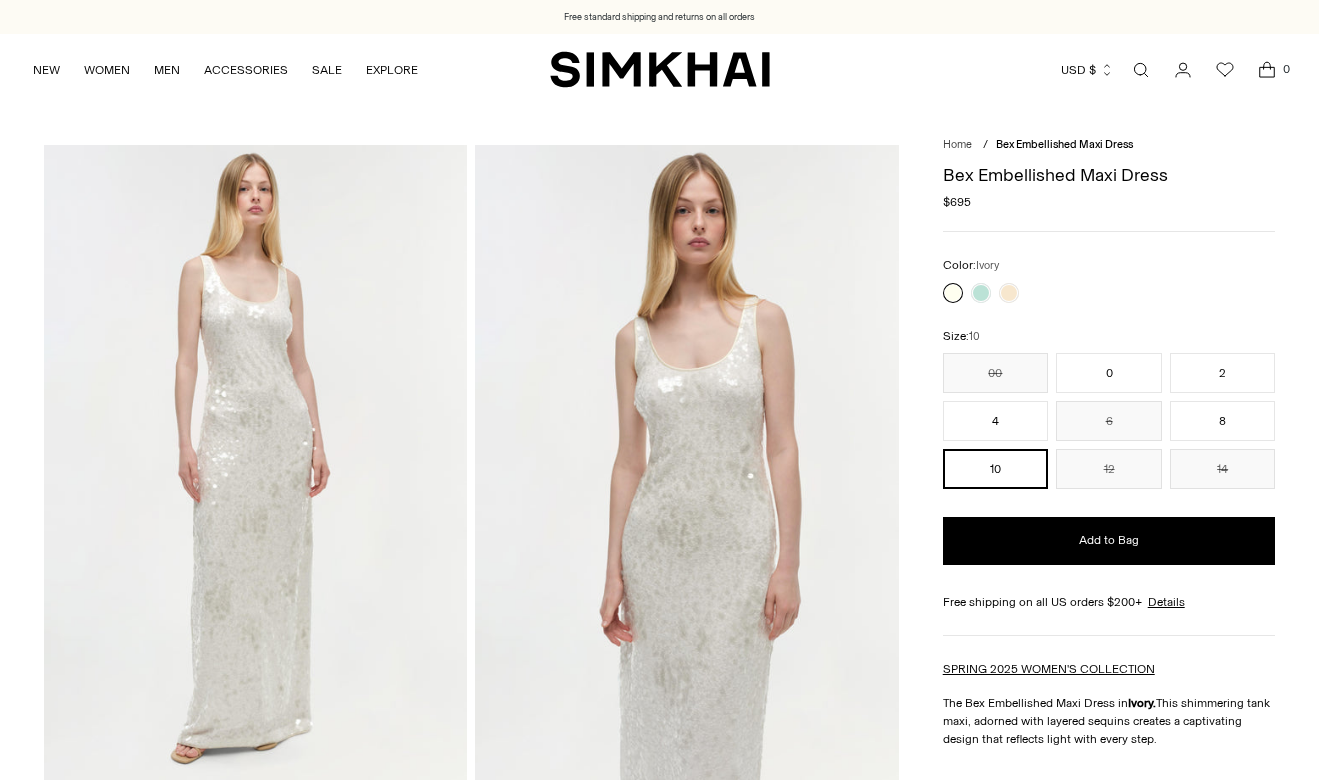 scroll, scrollTop: 0, scrollLeft: 0, axis: both 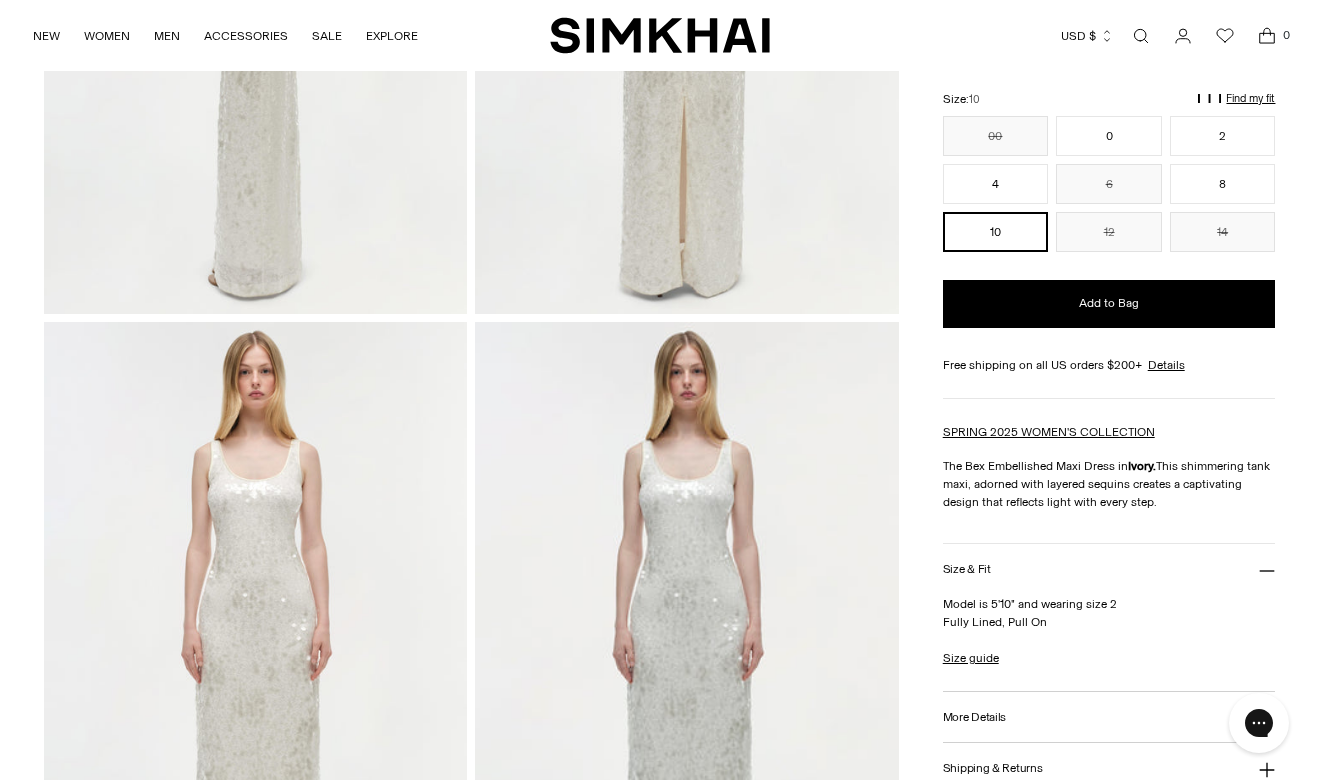 click on "Find my fit" at bounding box center [1045, 108] 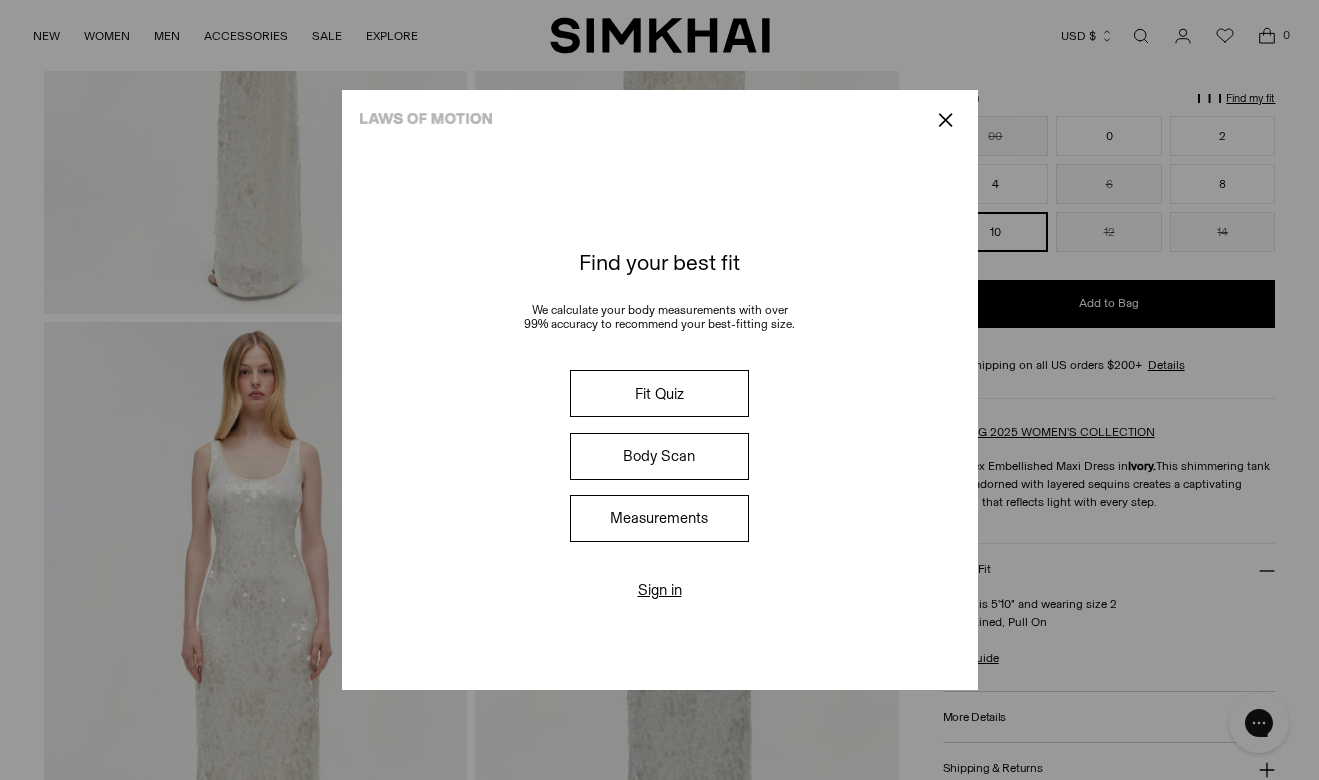 click on "Fit Quiz" at bounding box center [659, 393] 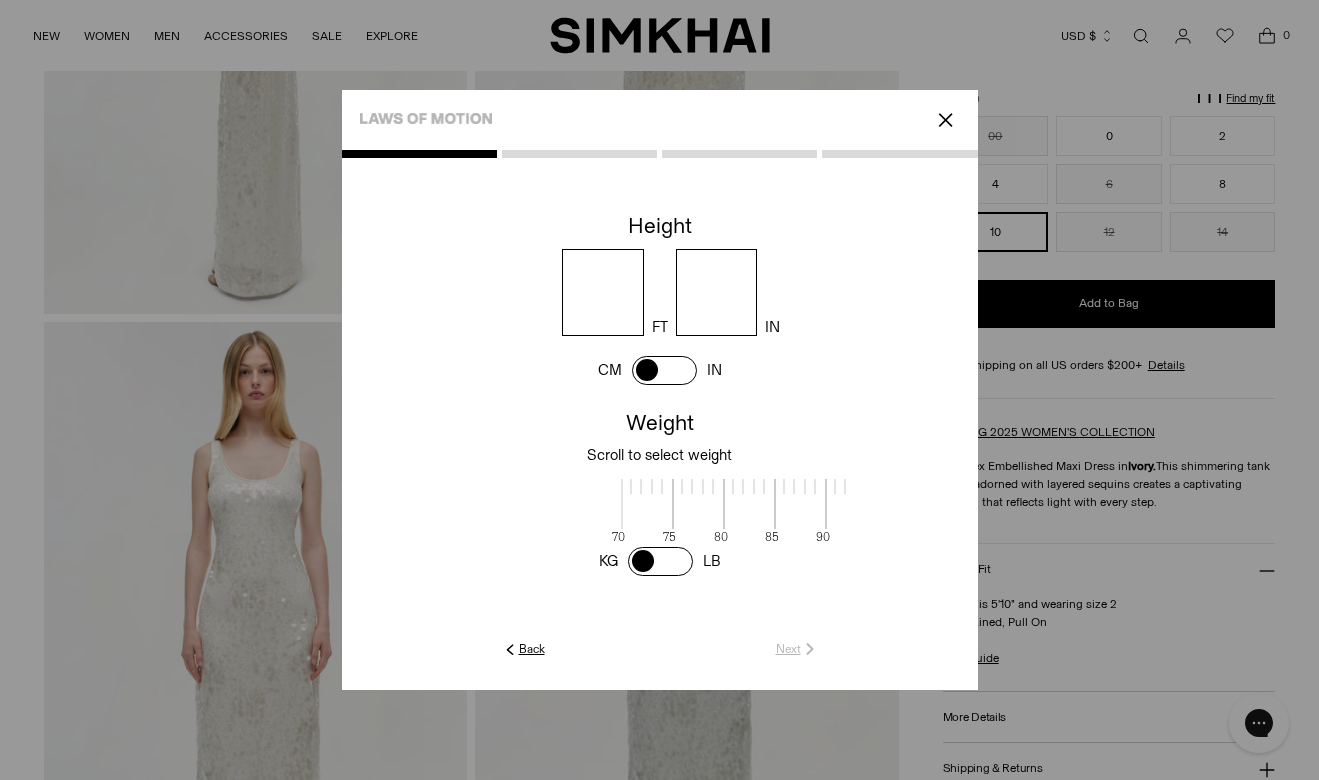 scroll, scrollTop: 2, scrollLeft: 650, axis: both 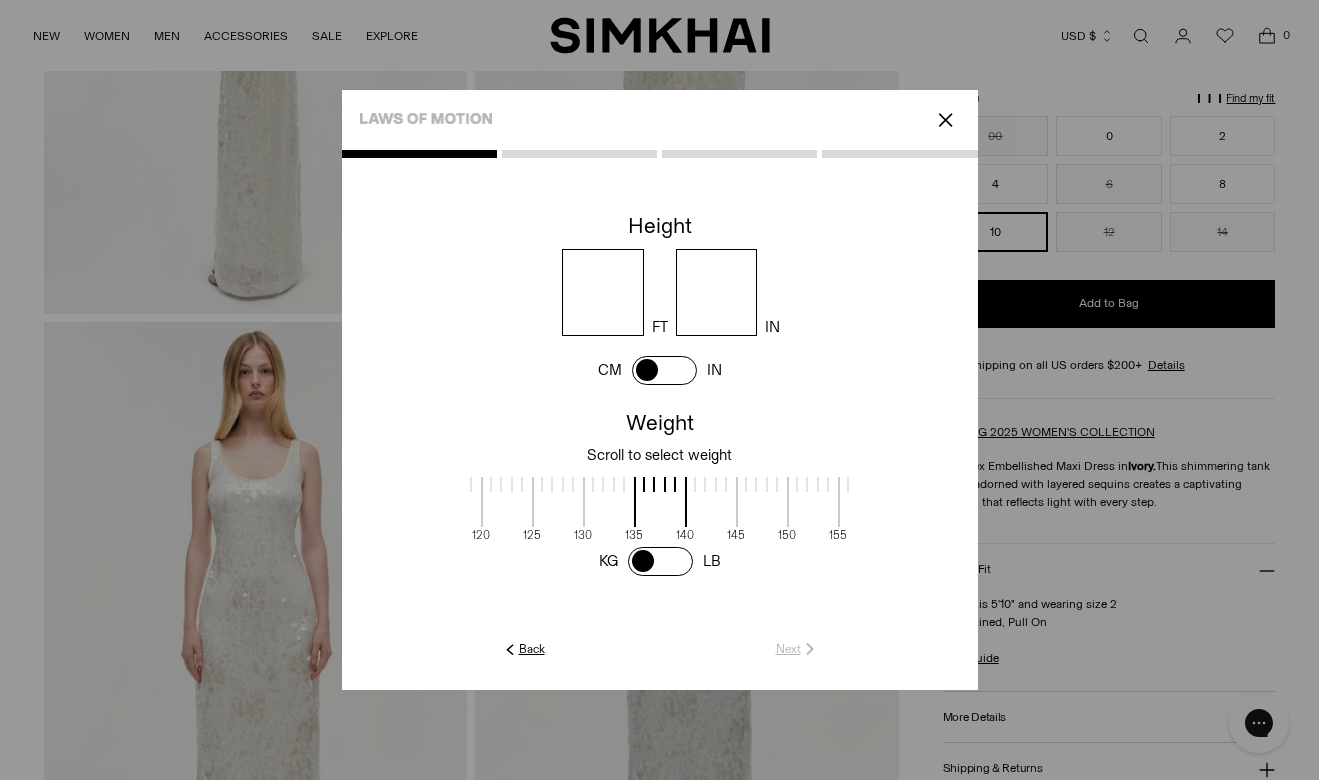 click at bounding box center (603, 292) 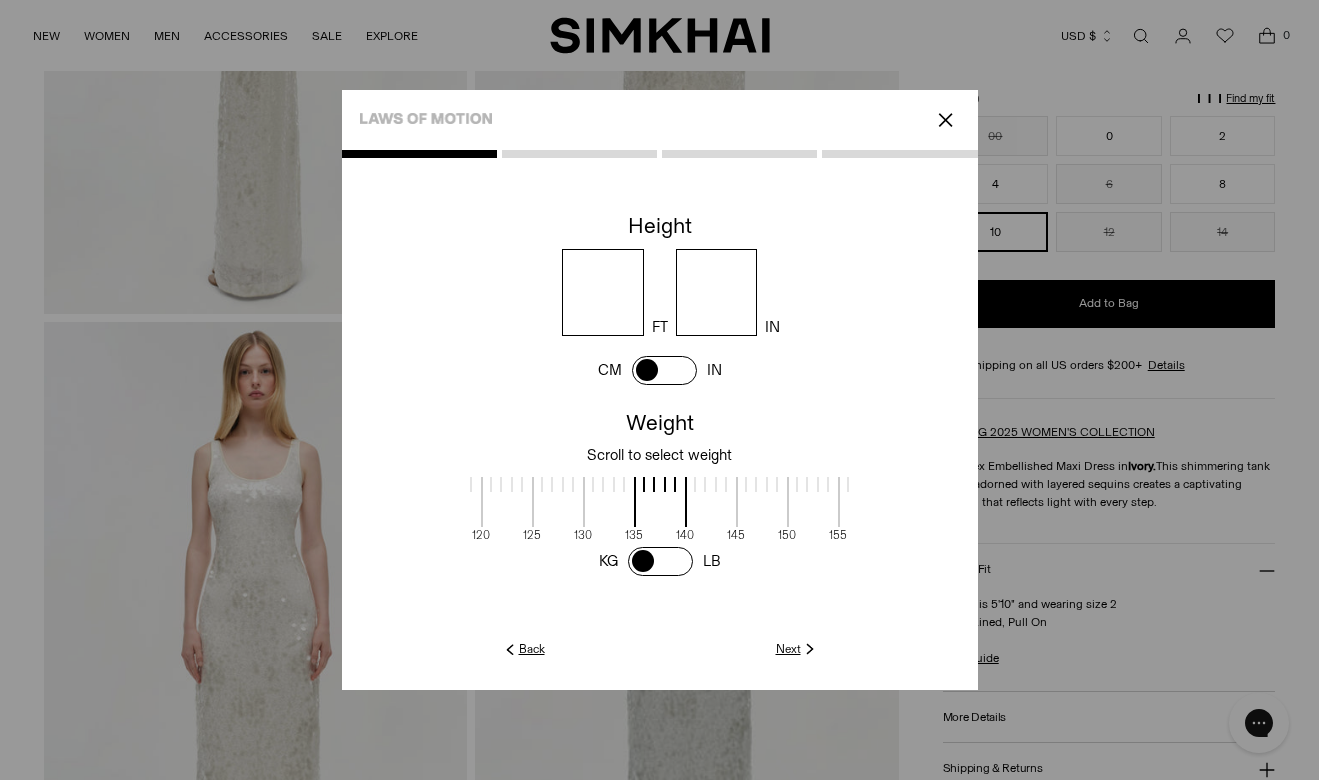 type on "*" 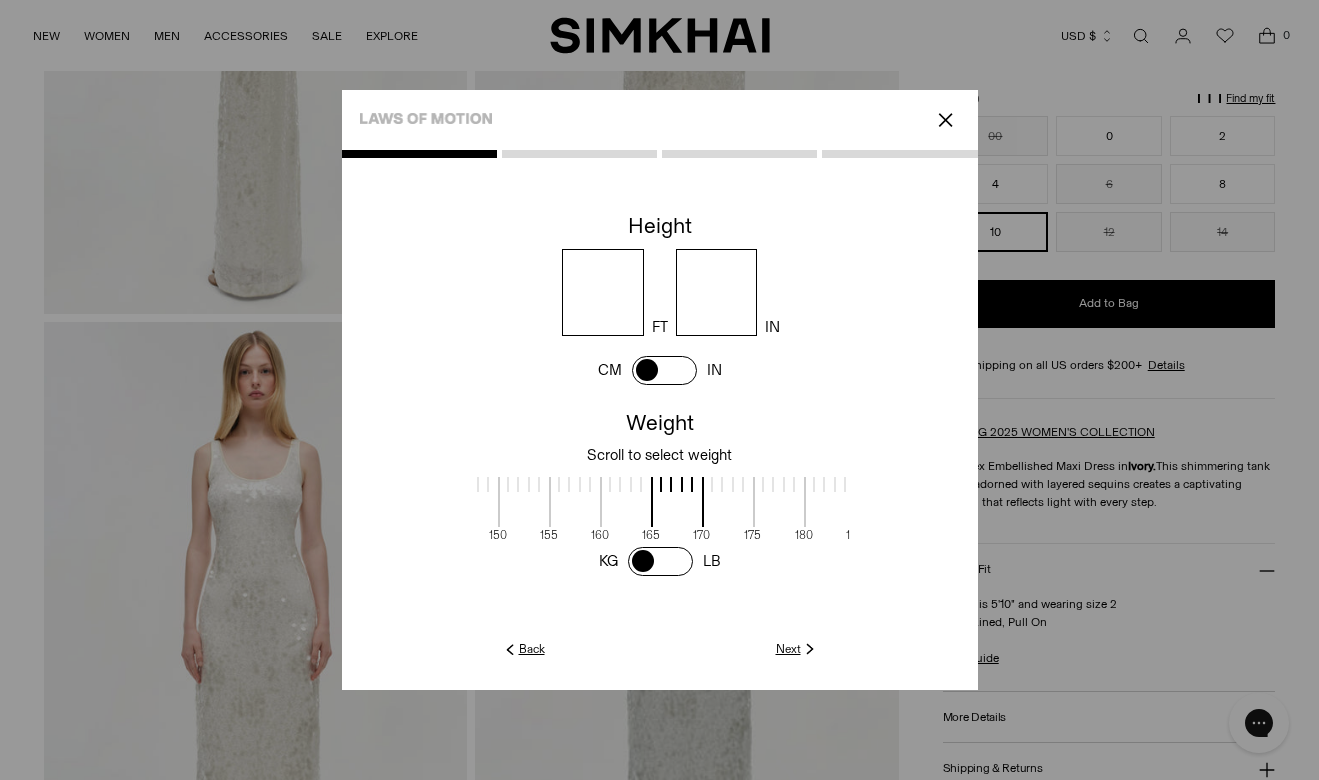 scroll, scrollTop: 2, scrollLeft: 940, axis: both 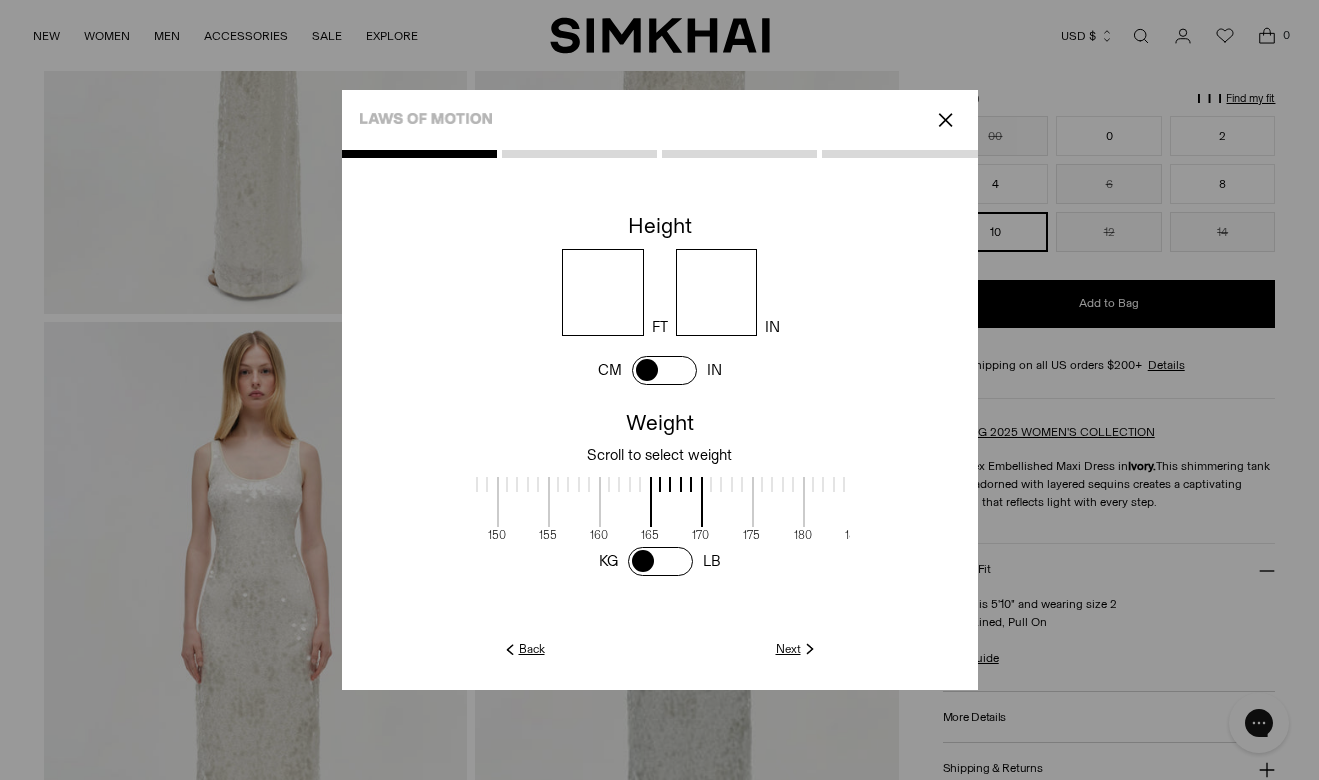 drag, startPoint x: 816, startPoint y: 487, endPoint x: 526, endPoint y: 498, distance: 290.20856 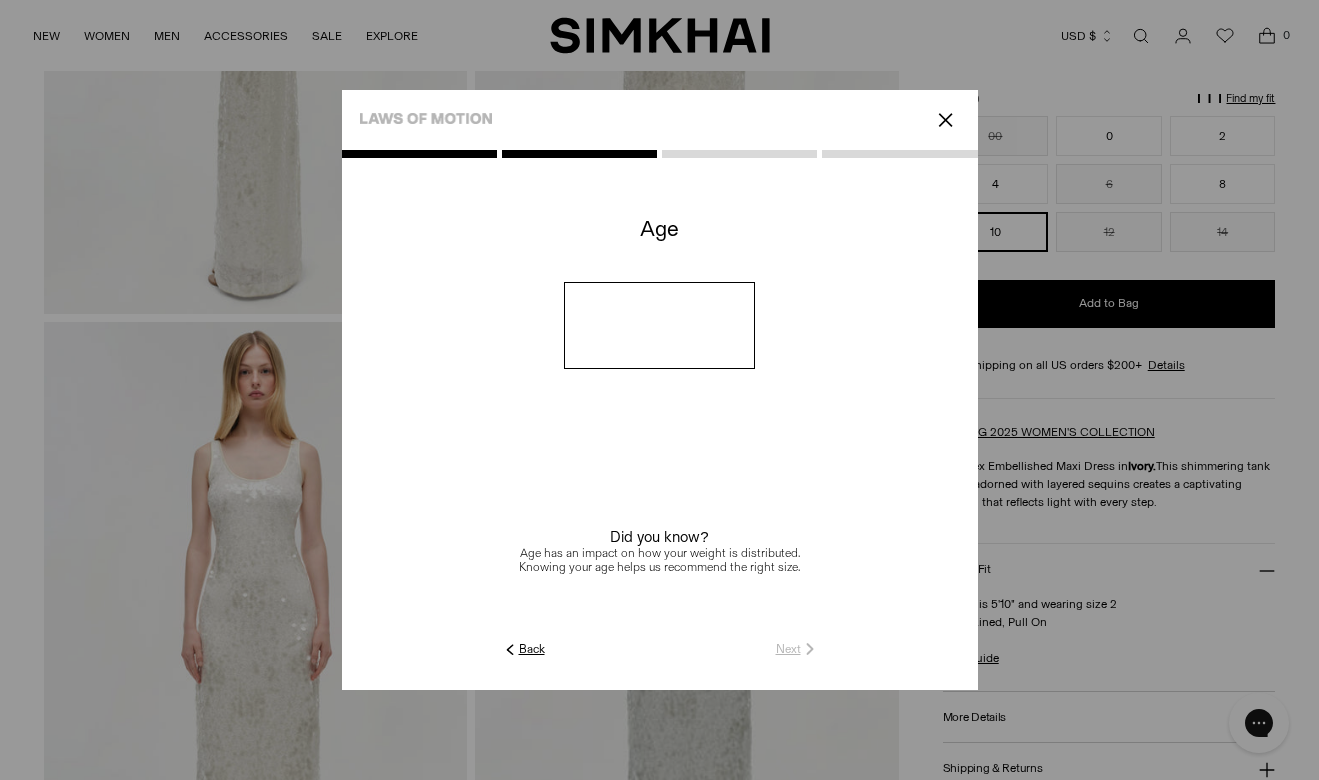 click at bounding box center [659, 325] 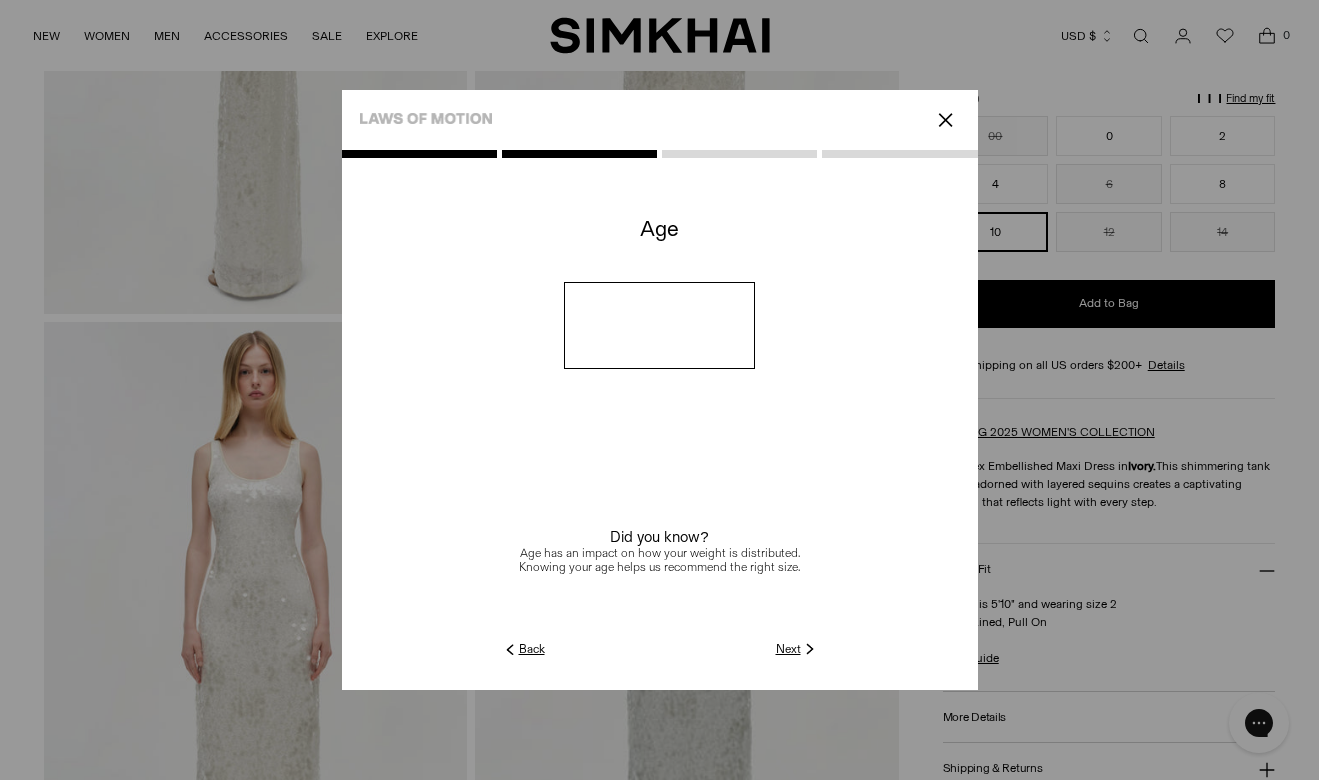 type on "**" 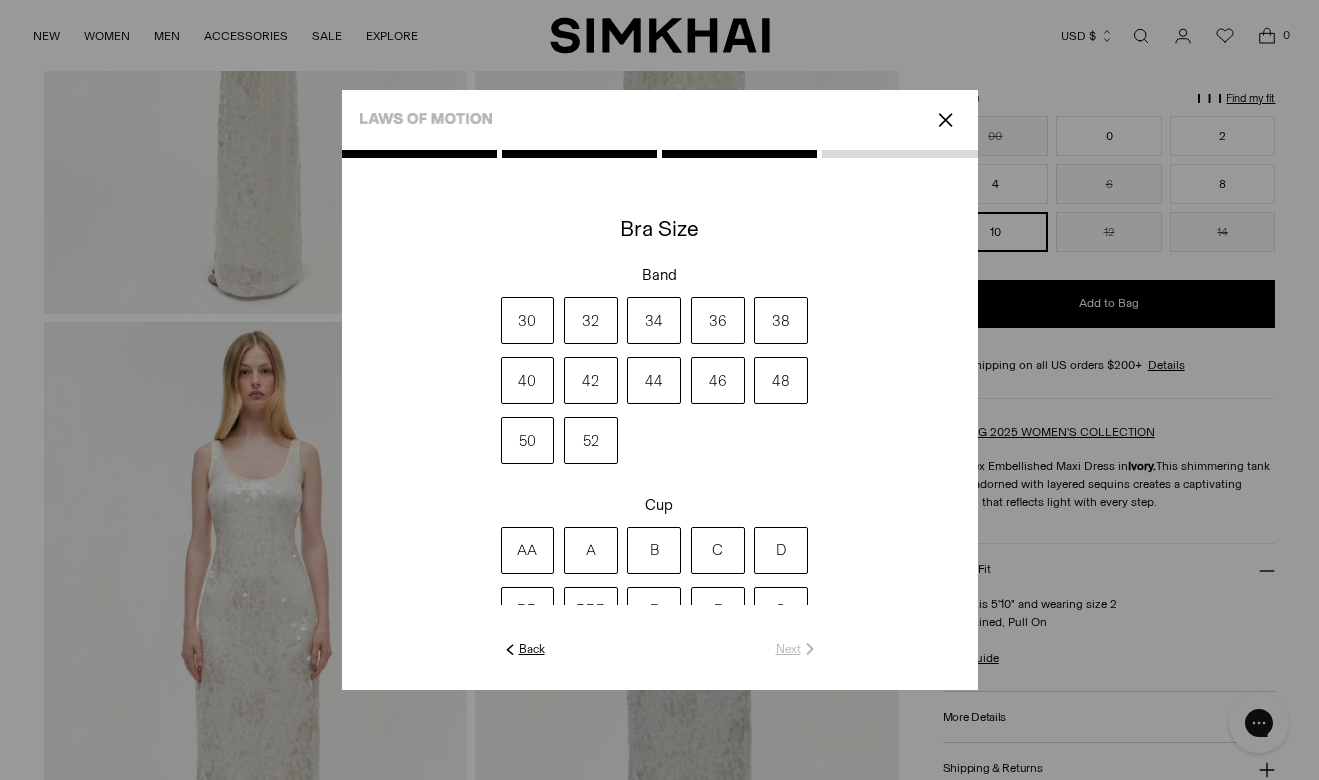 click on "38" at bounding box center (781, 320) 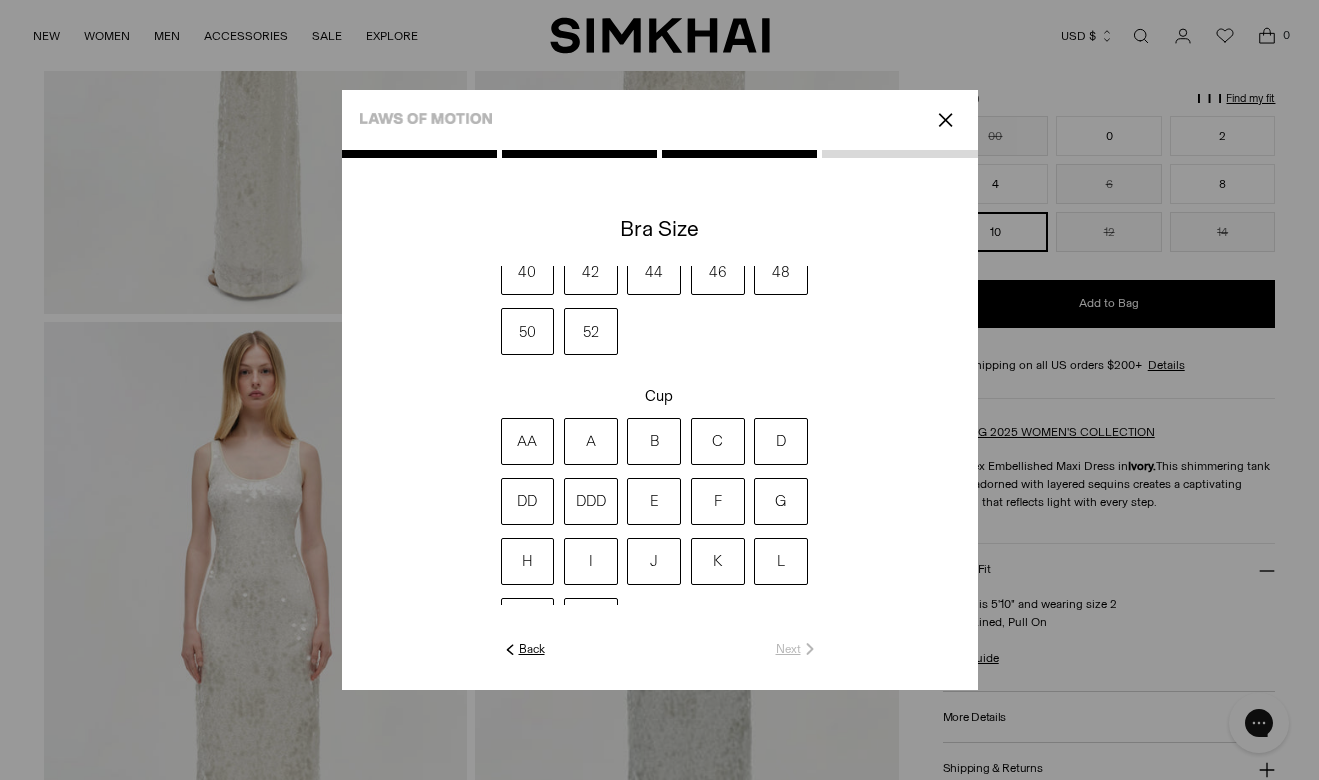 scroll, scrollTop: 106, scrollLeft: 0, axis: vertical 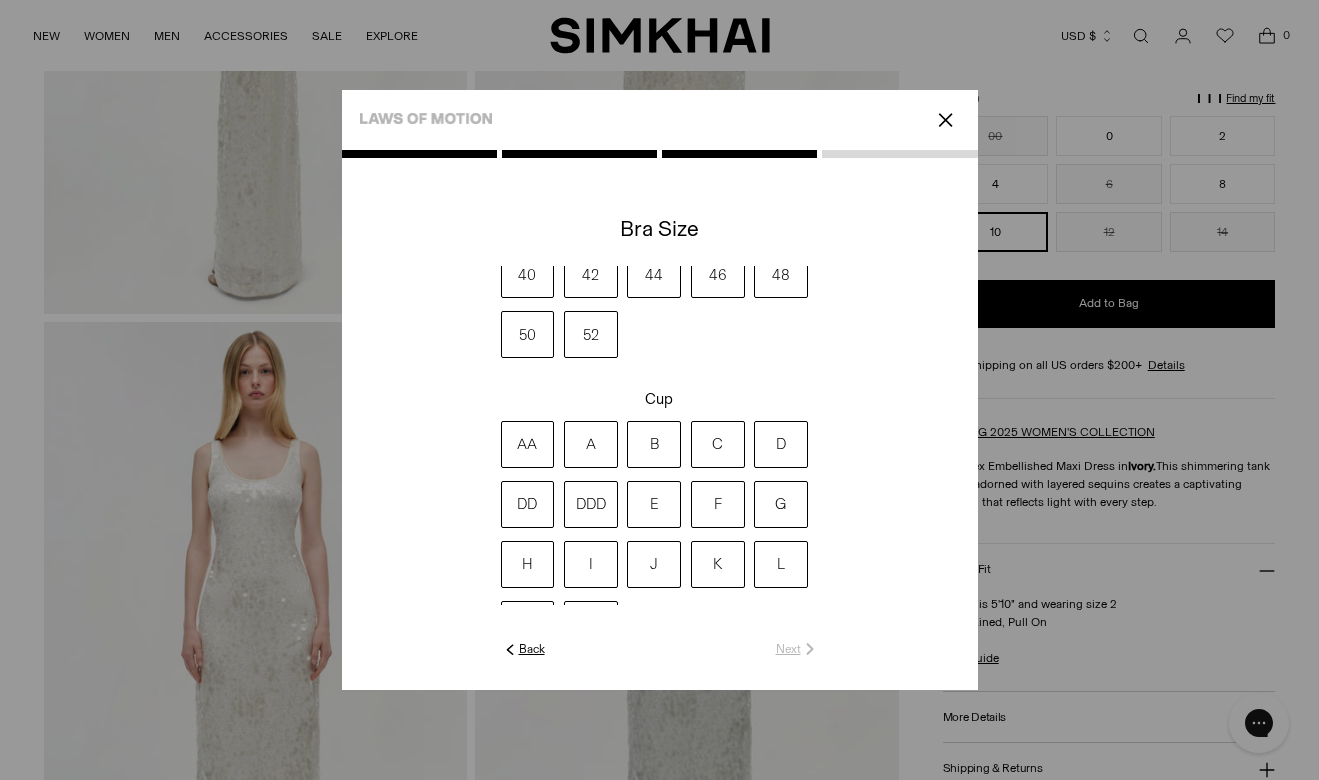 click on "DDD" at bounding box center (591, 504) 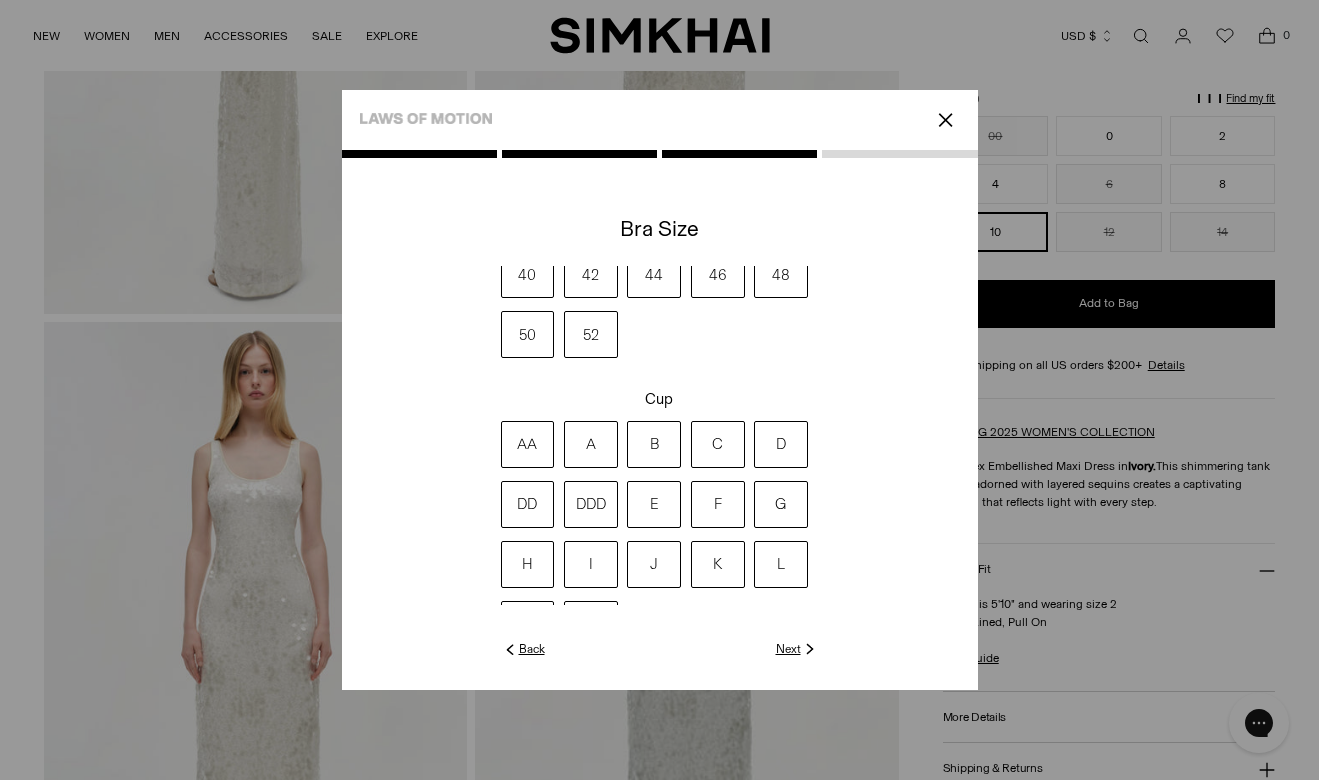 click on "F" at bounding box center (718, 504) 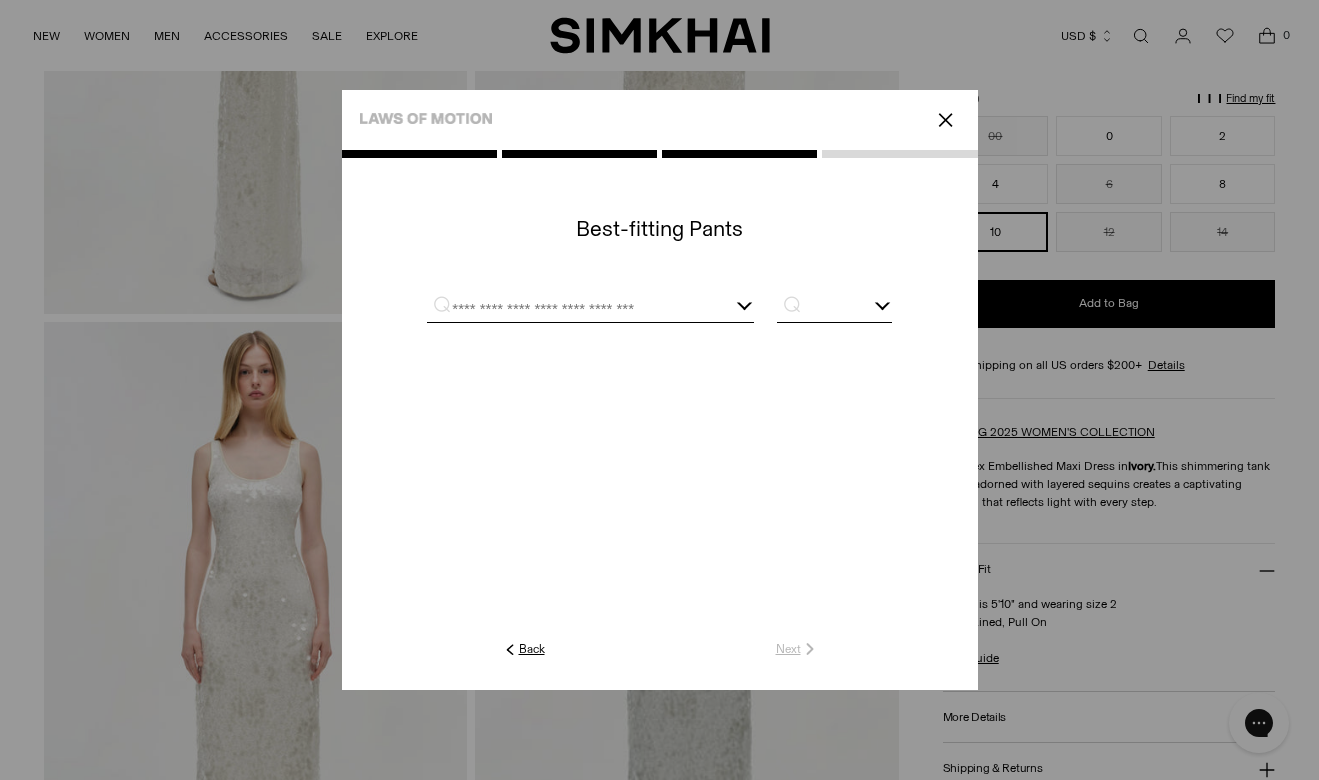 click at bounding box center [590, 309] 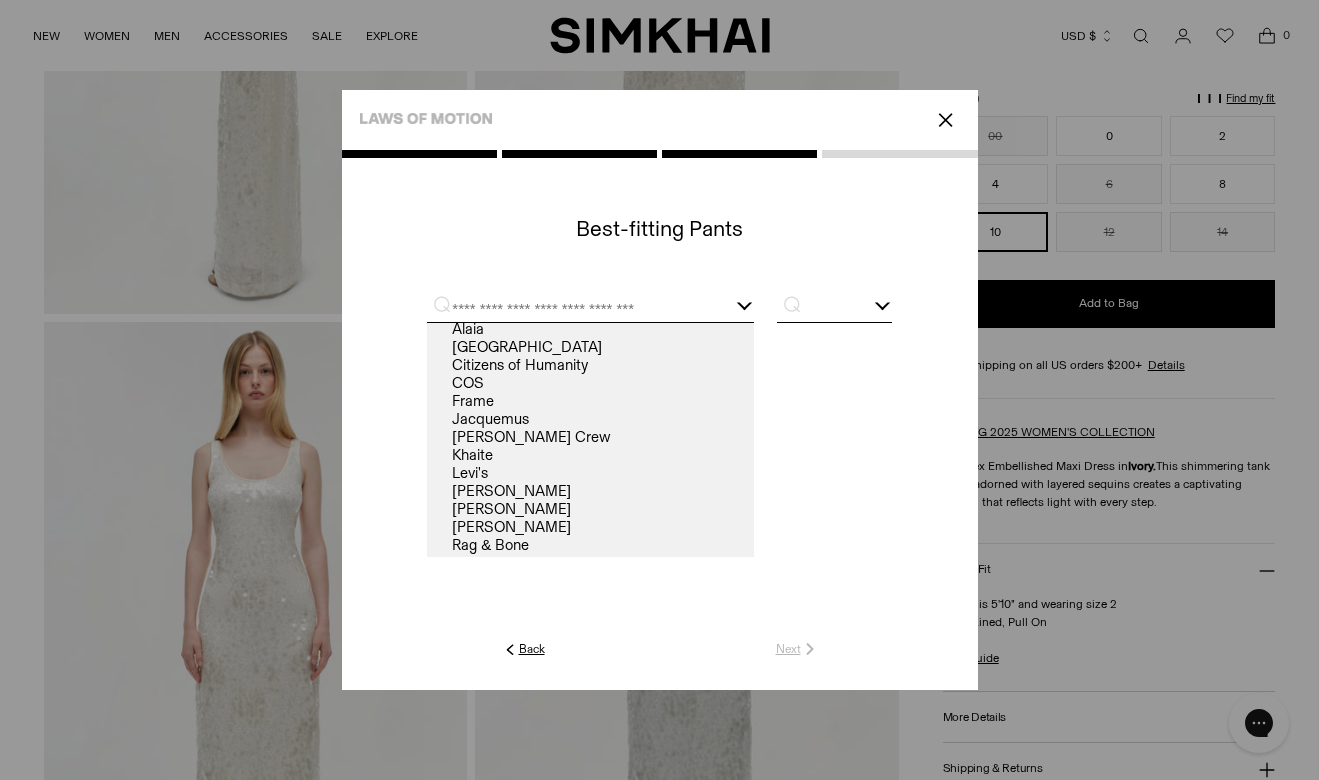 scroll, scrollTop: 0, scrollLeft: 0, axis: both 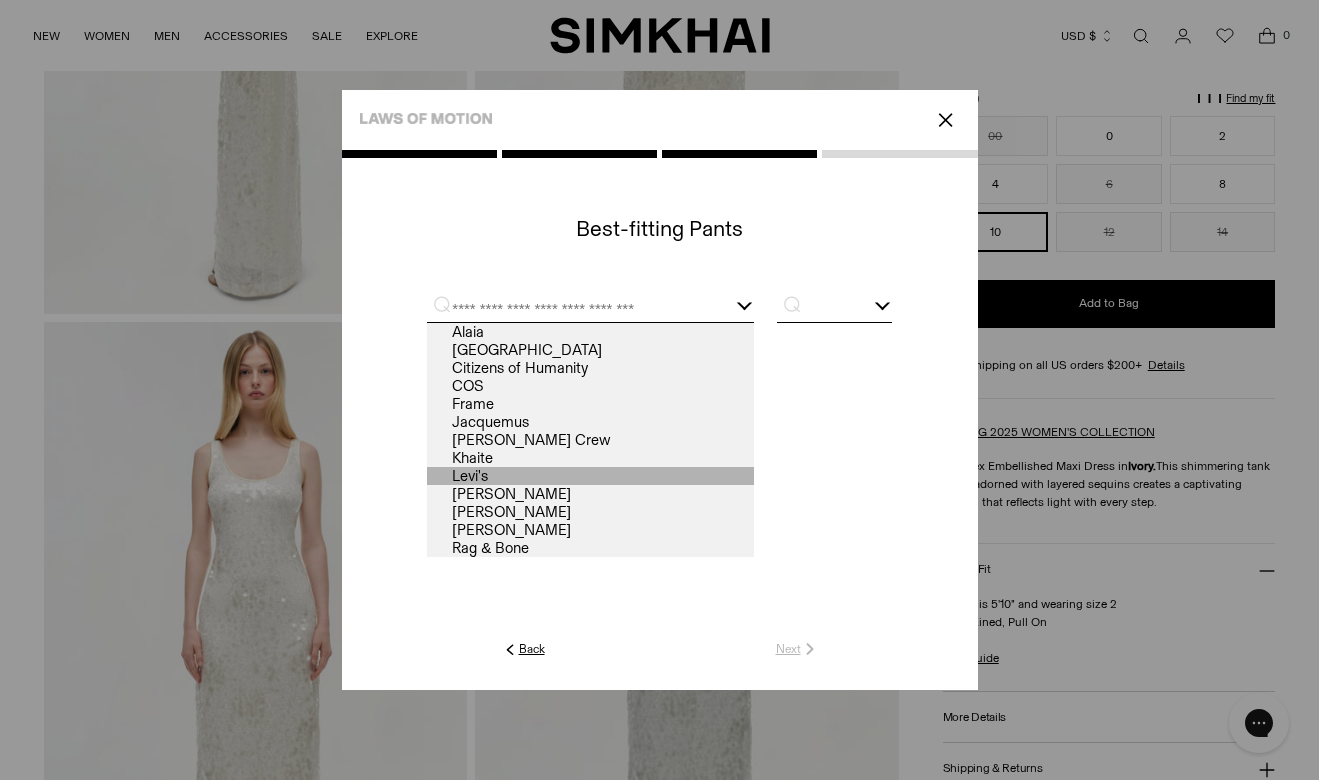 click on "Levi's" at bounding box center [590, 476] 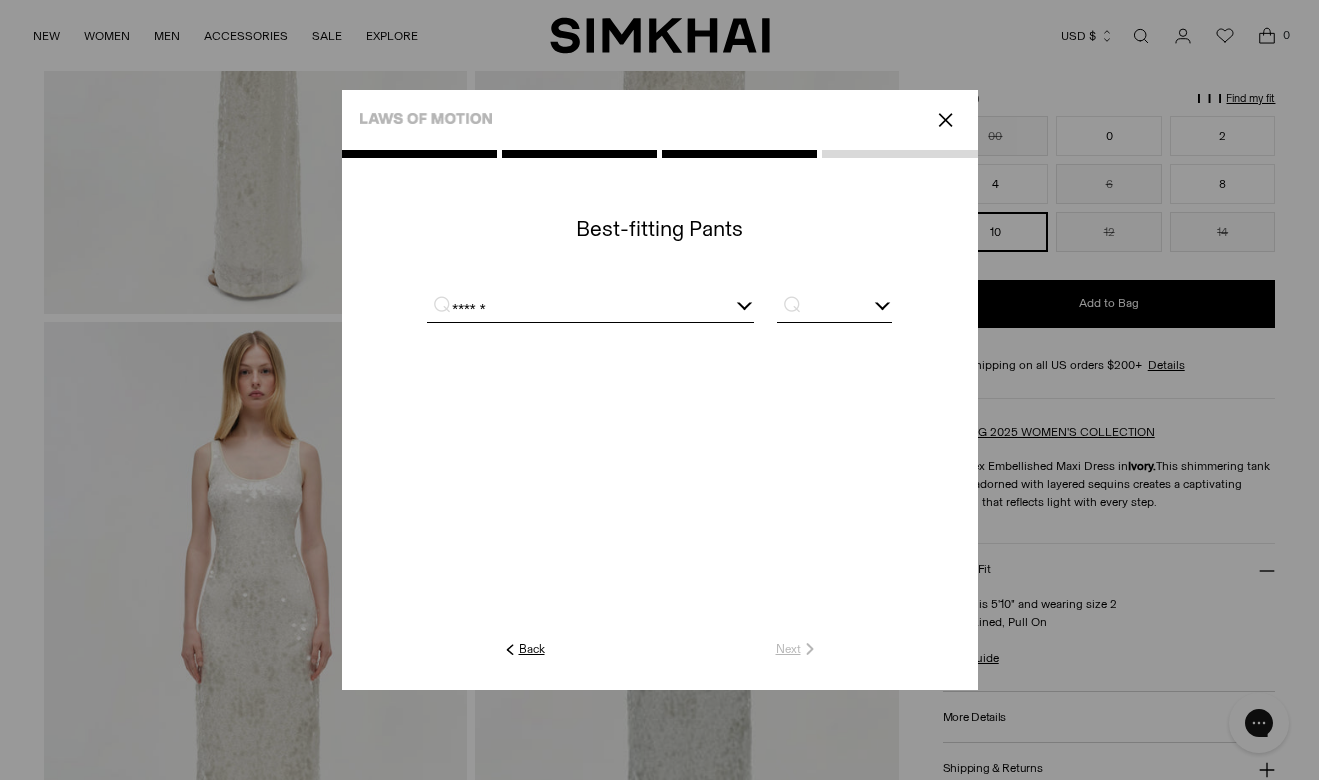 click at bounding box center (834, 309) 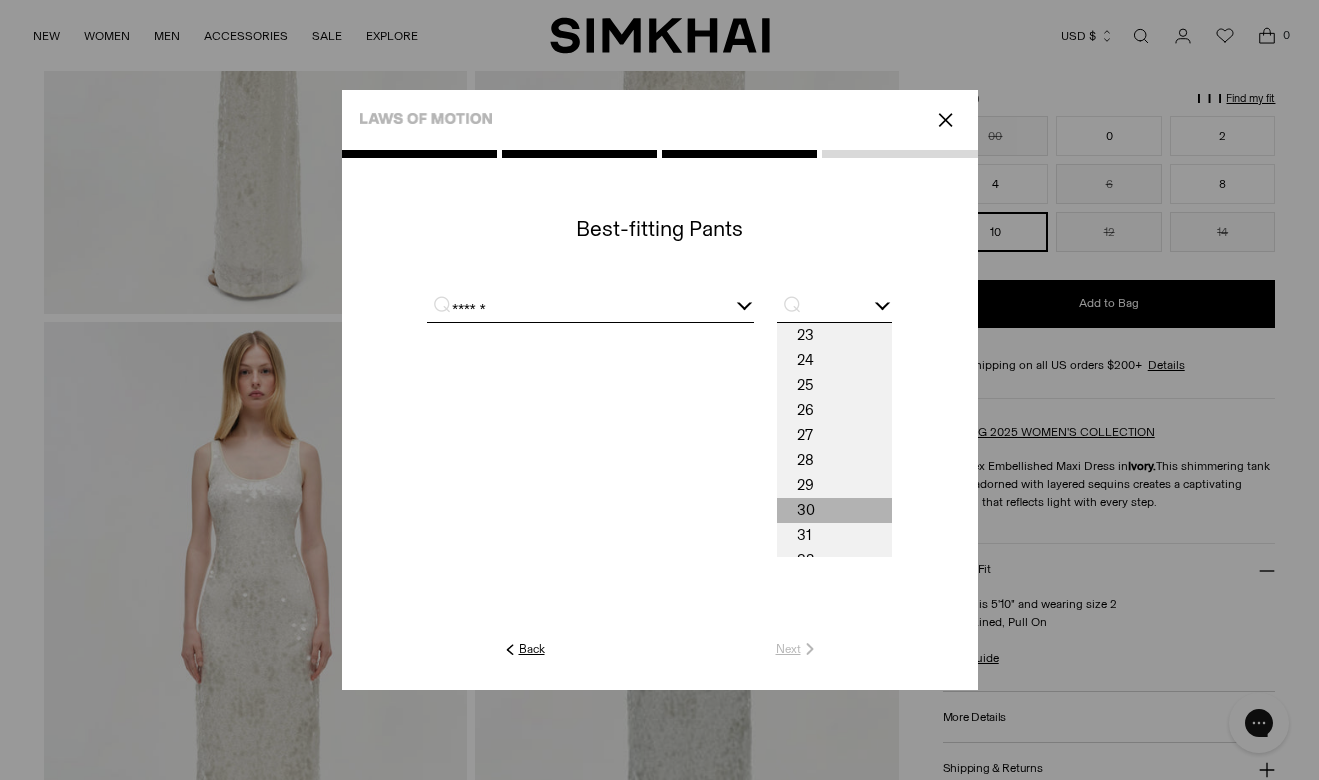 click on "30" at bounding box center (834, 510) 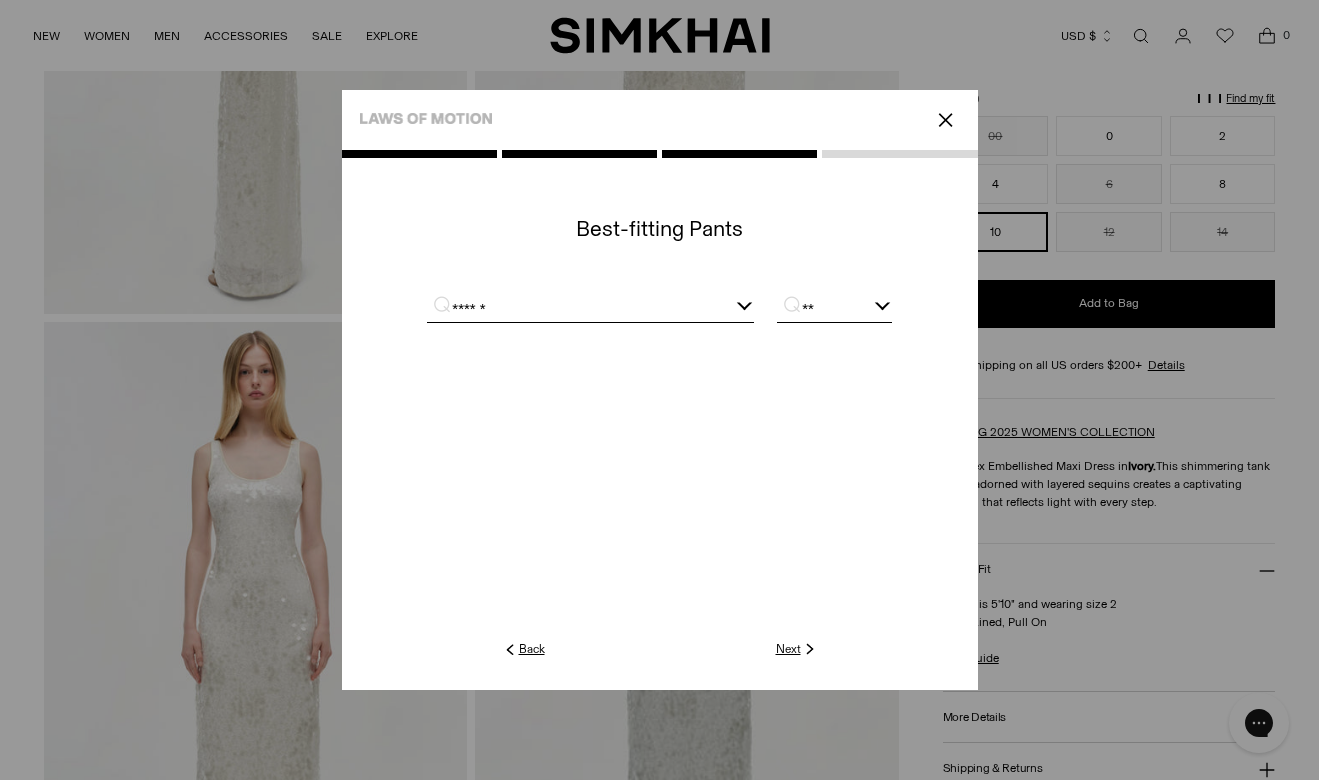click on "**" at bounding box center (834, 309) 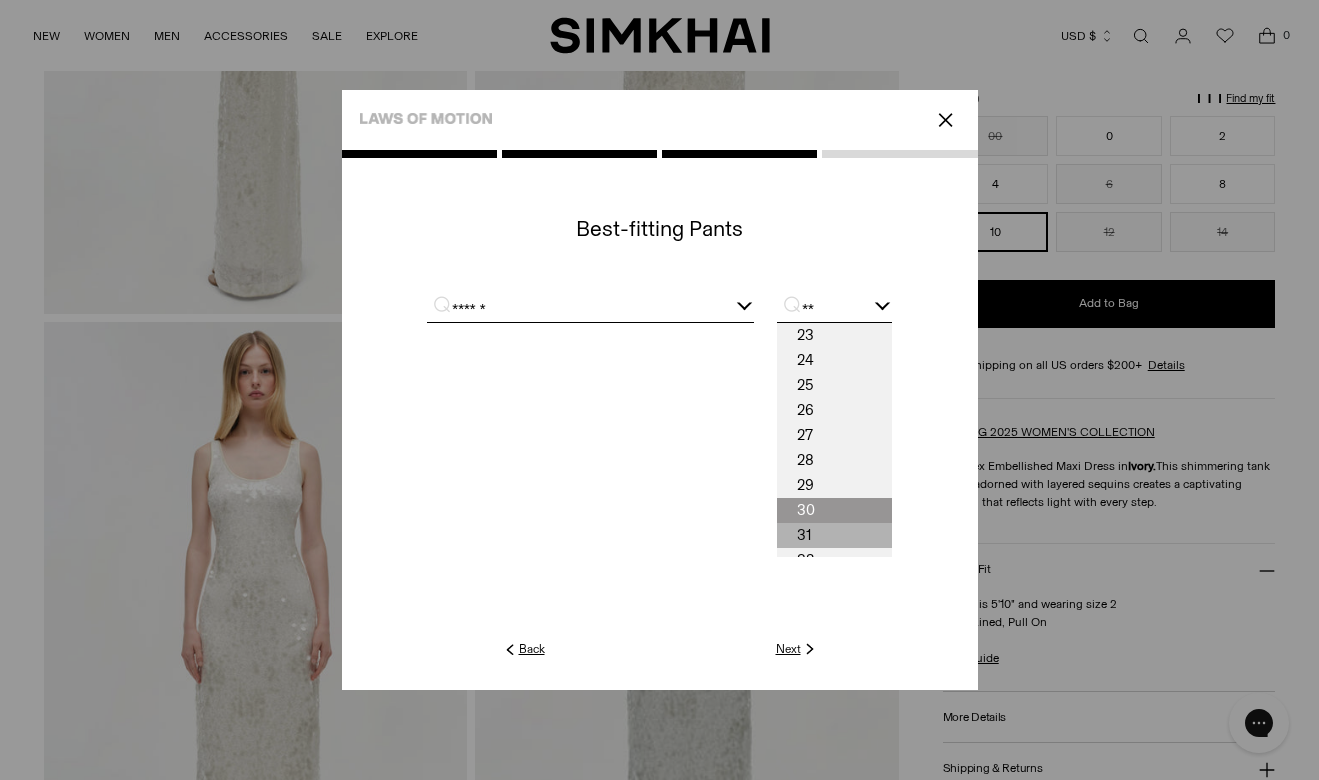 click on "31" at bounding box center [834, 535] 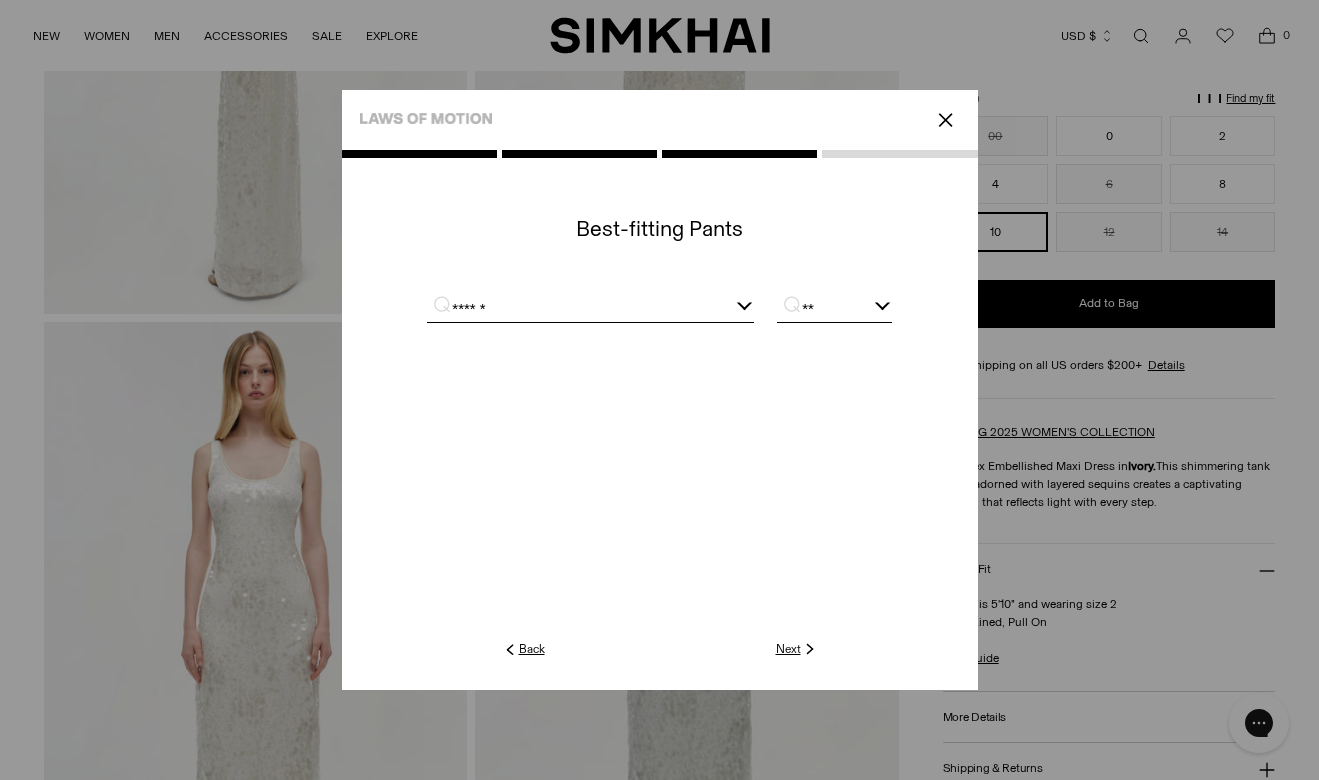 click on "Next" 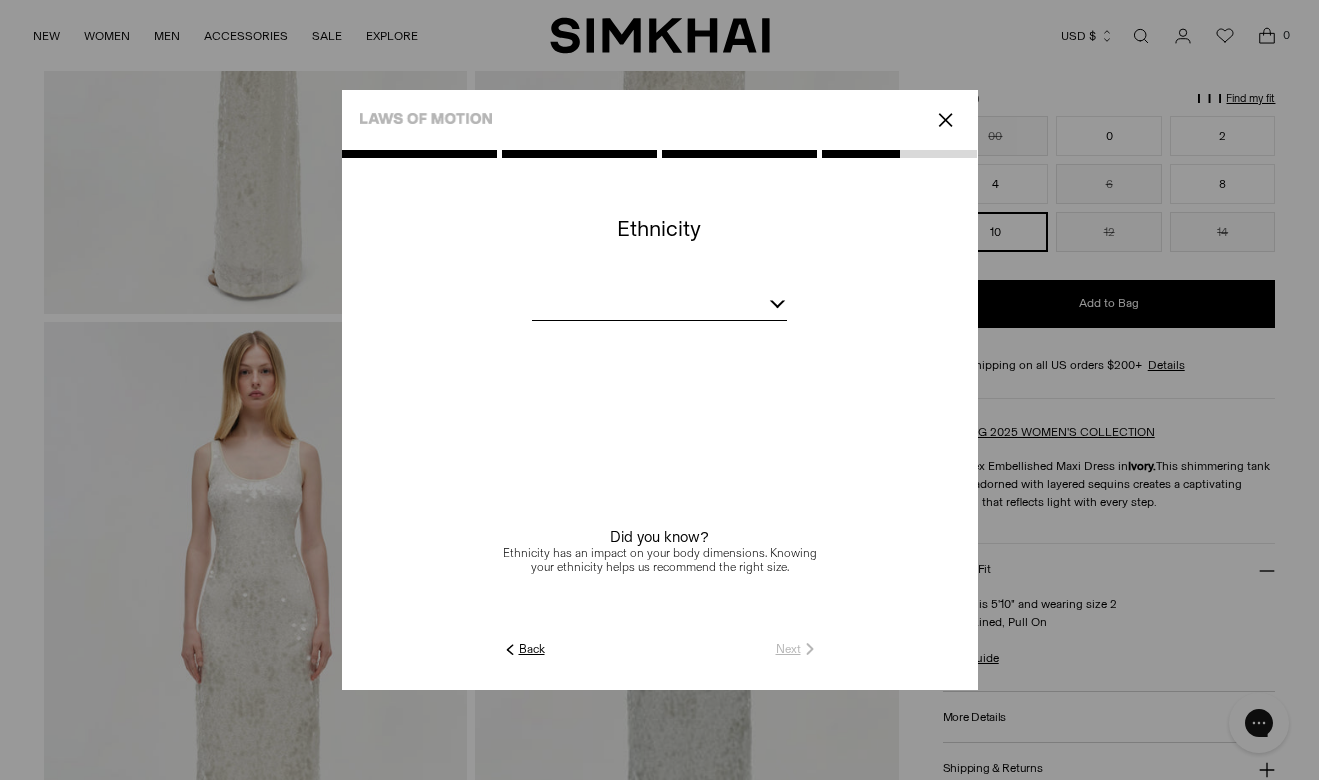 click at bounding box center (777, 300) 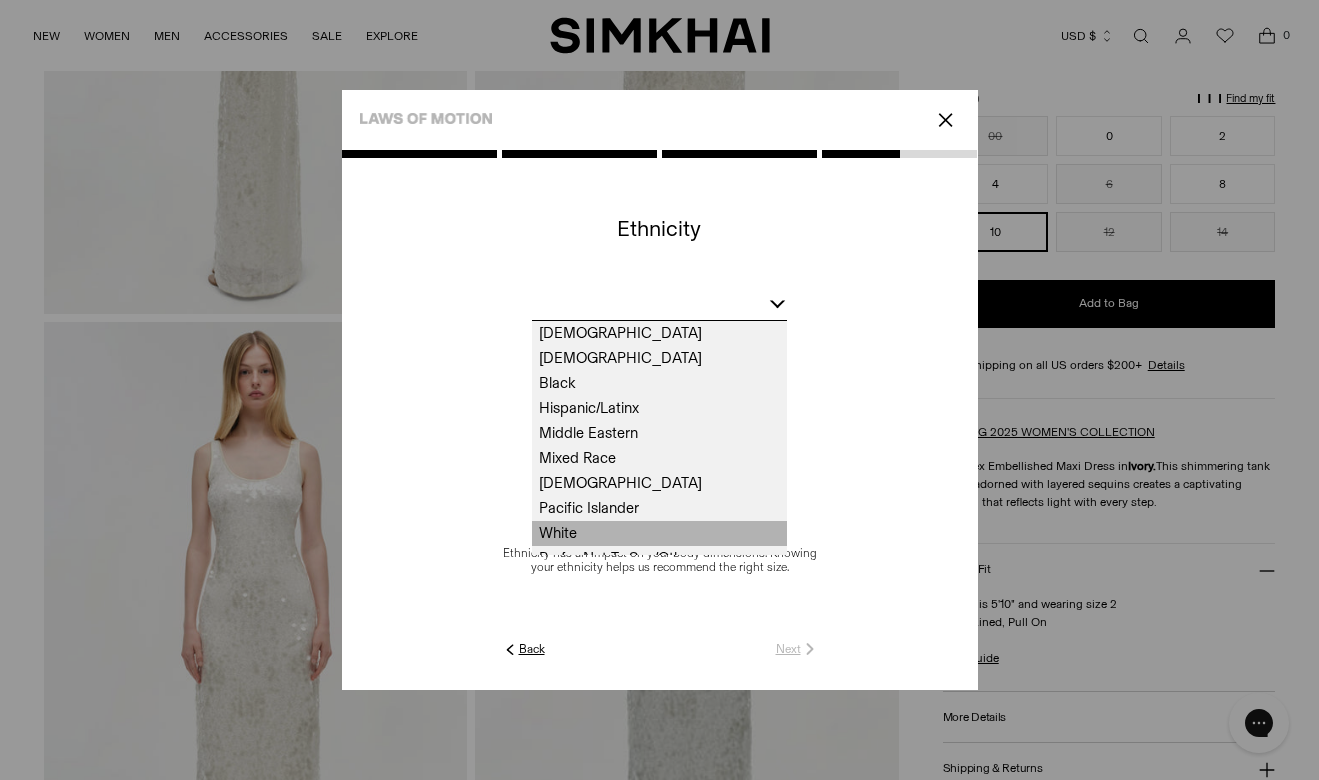 click on "White" at bounding box center [659, 533] 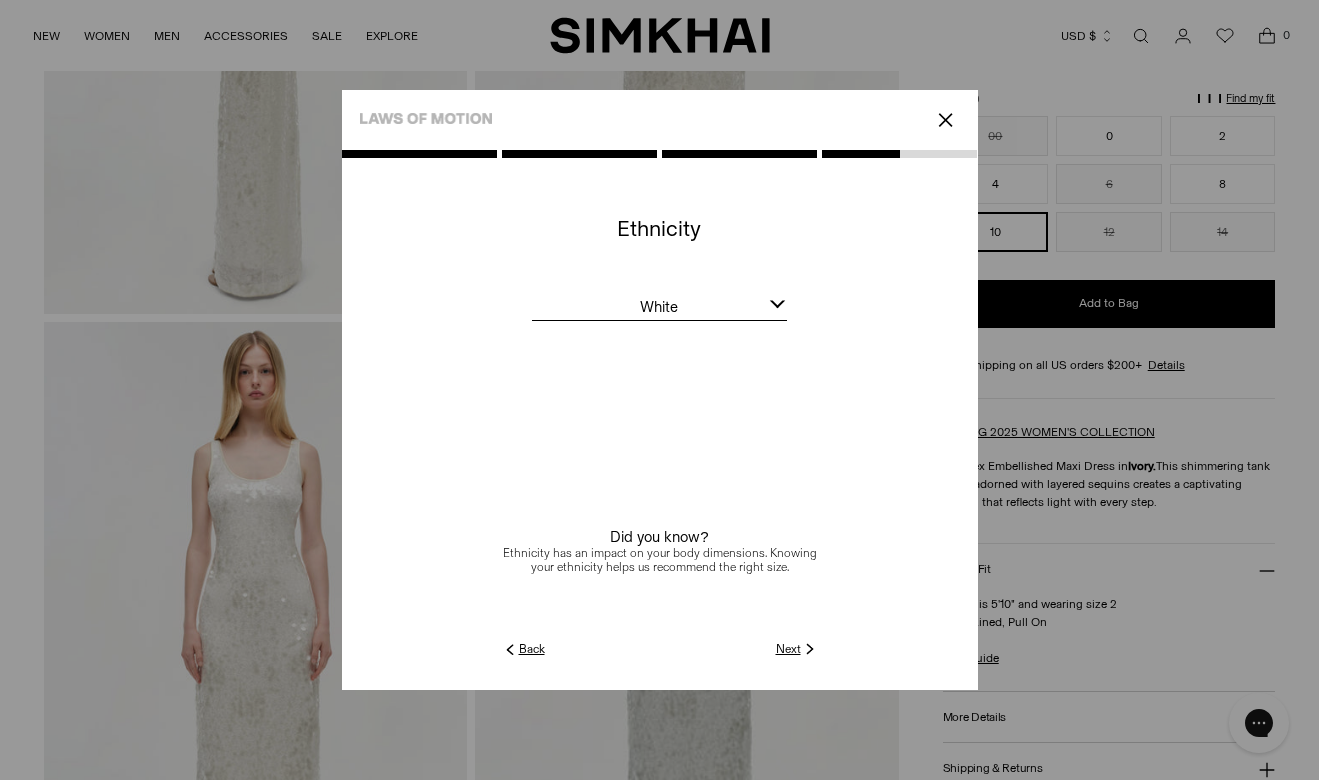 click 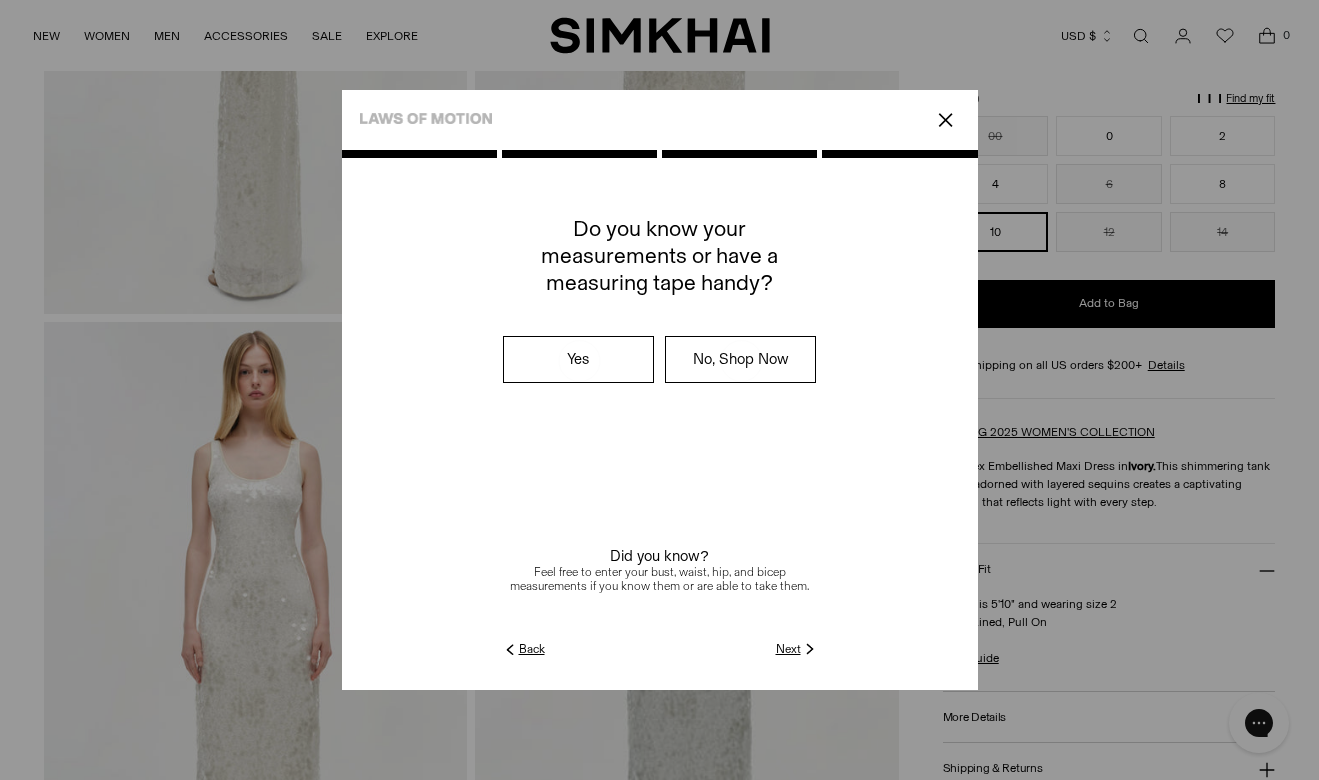 click on "Next" 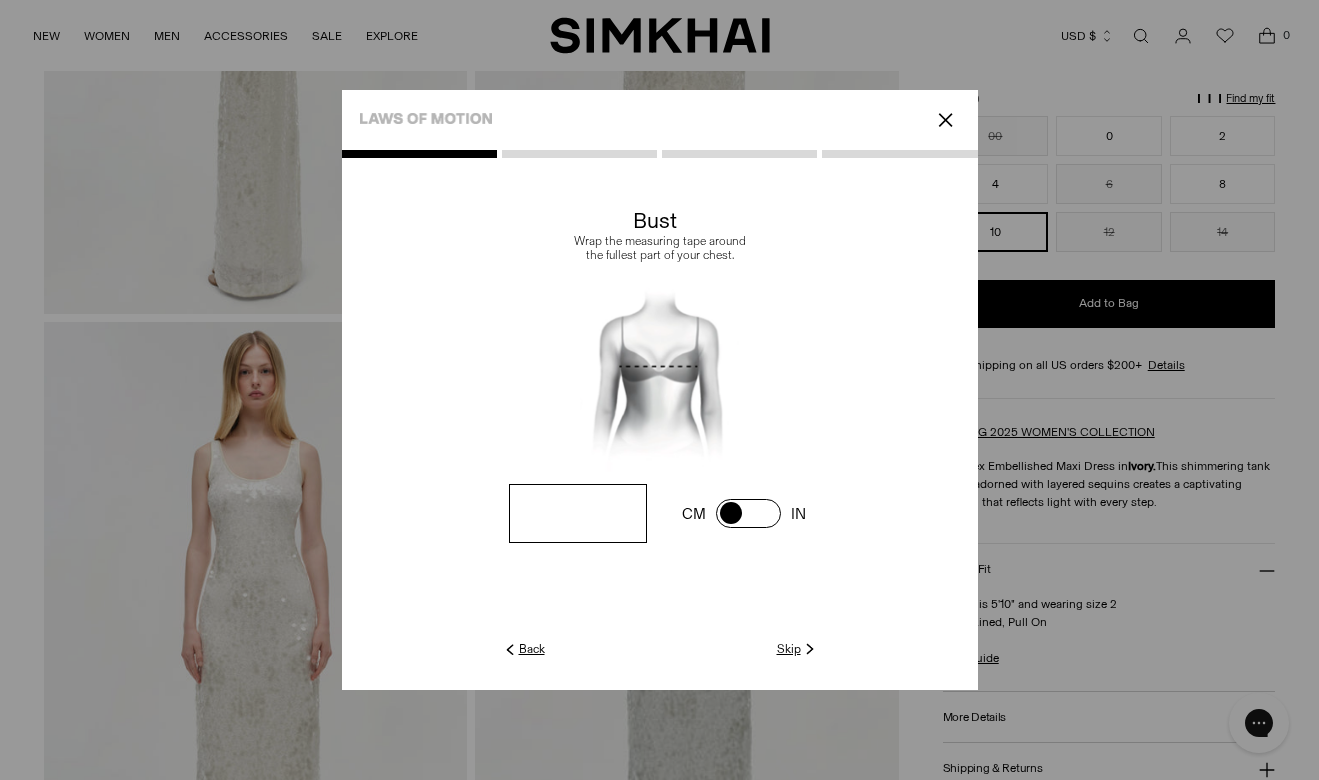 click at bounding box center [577, 513] 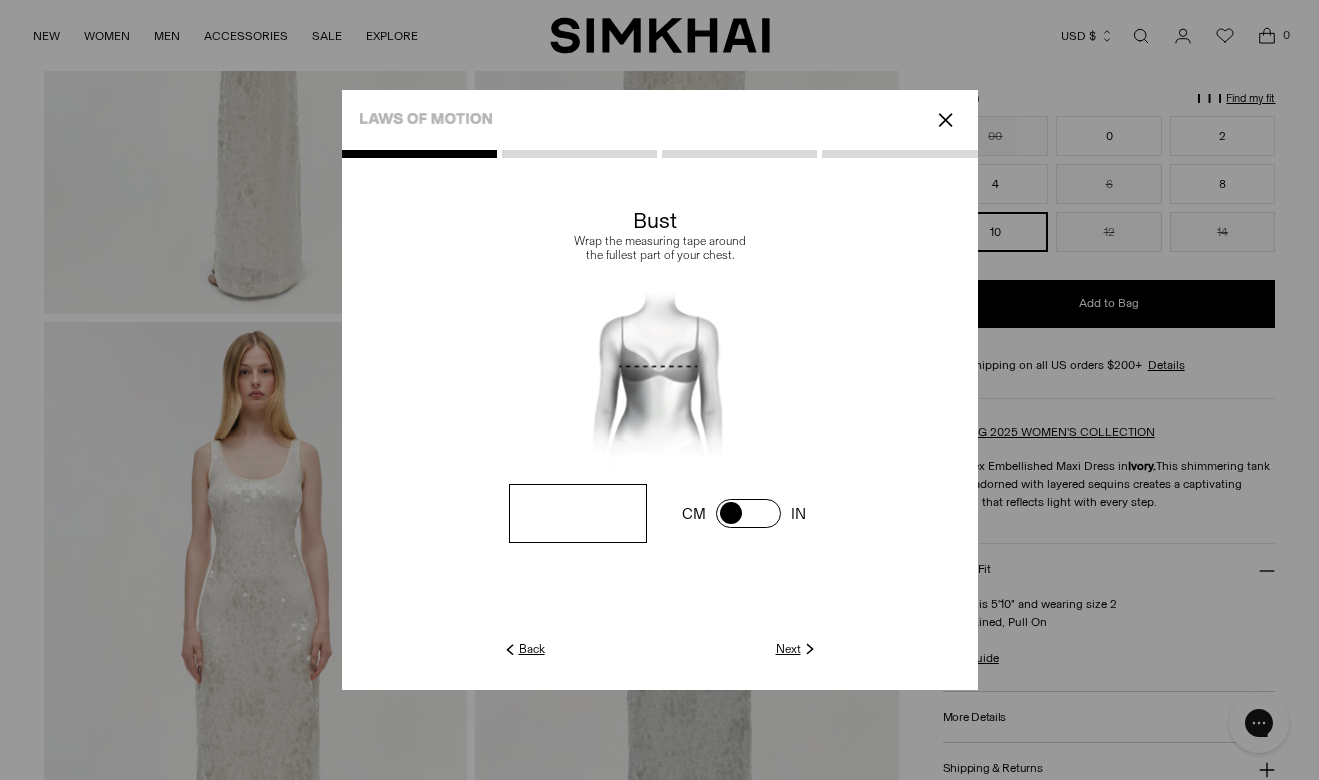 type on "**" 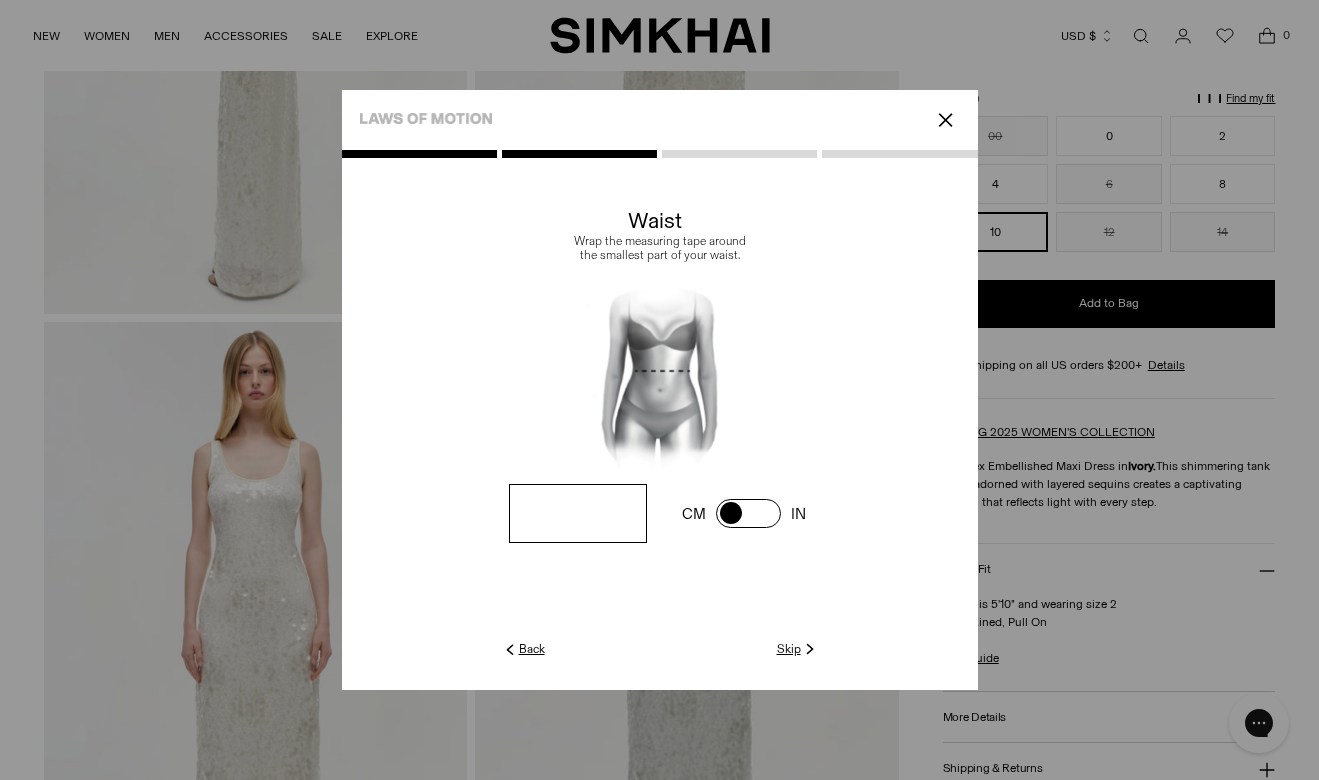 click at bounding box center (0, 0) 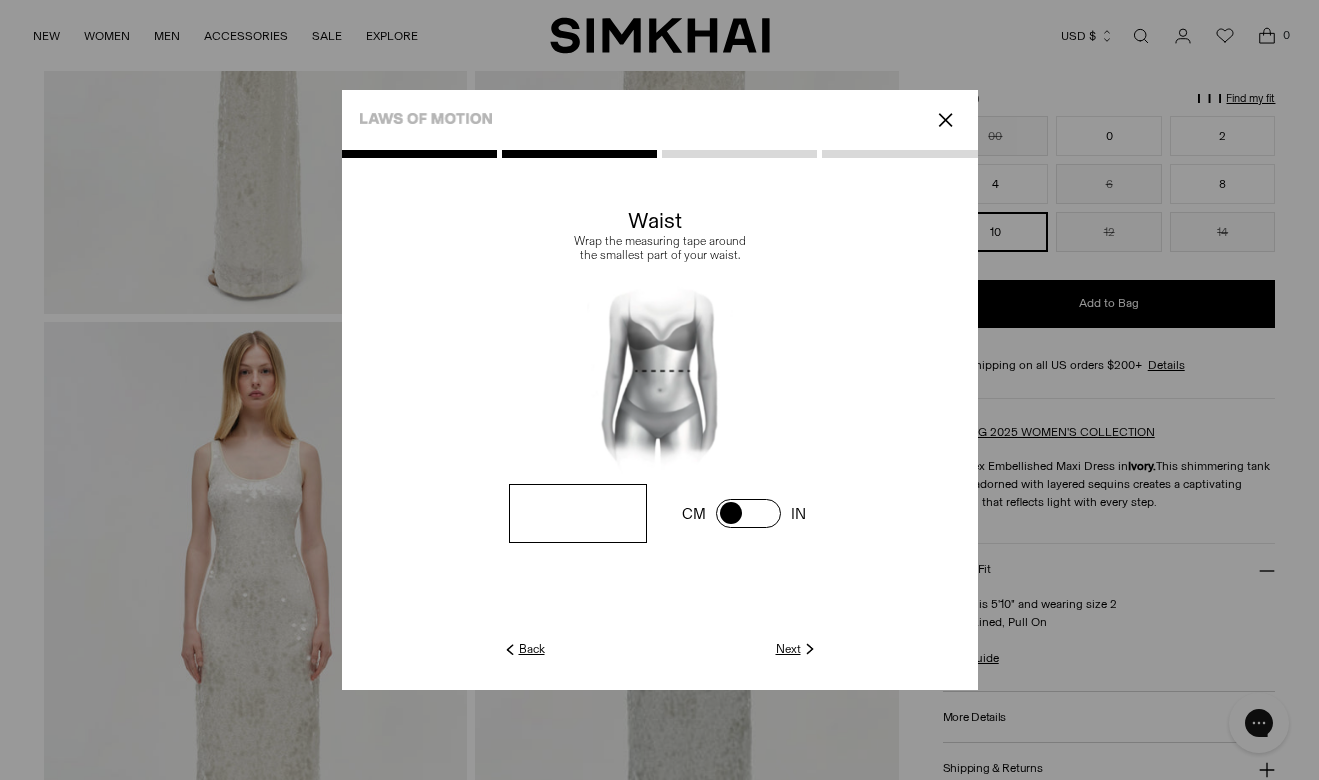 type on "**" 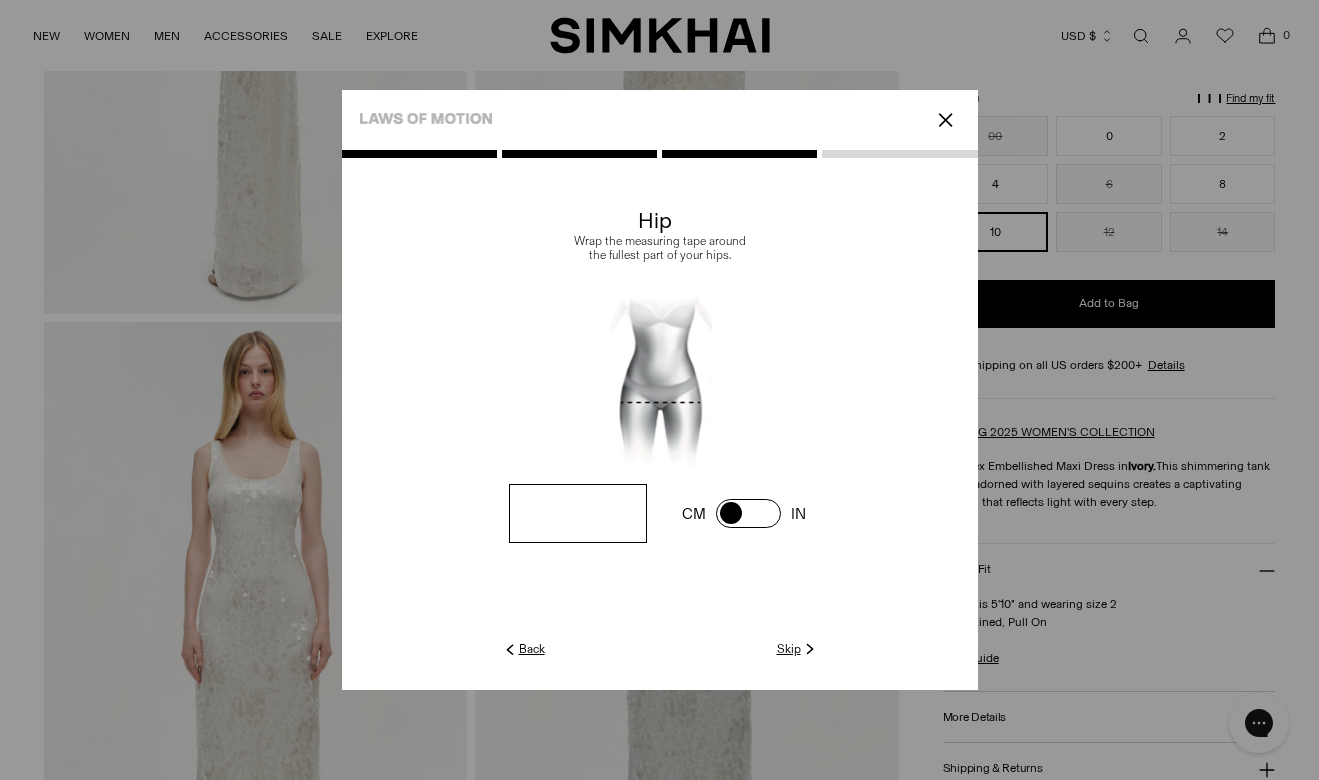 click at bounding box center [0, 0] 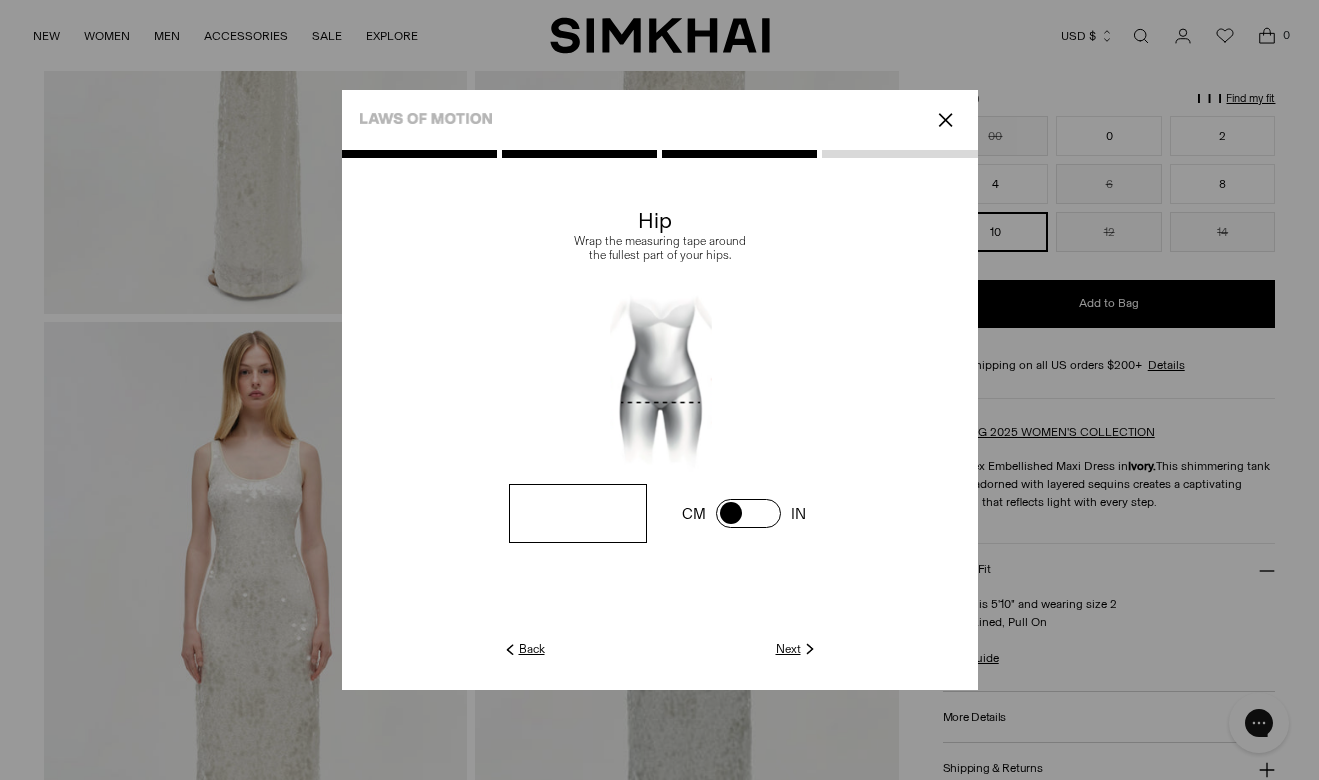 type on "**" 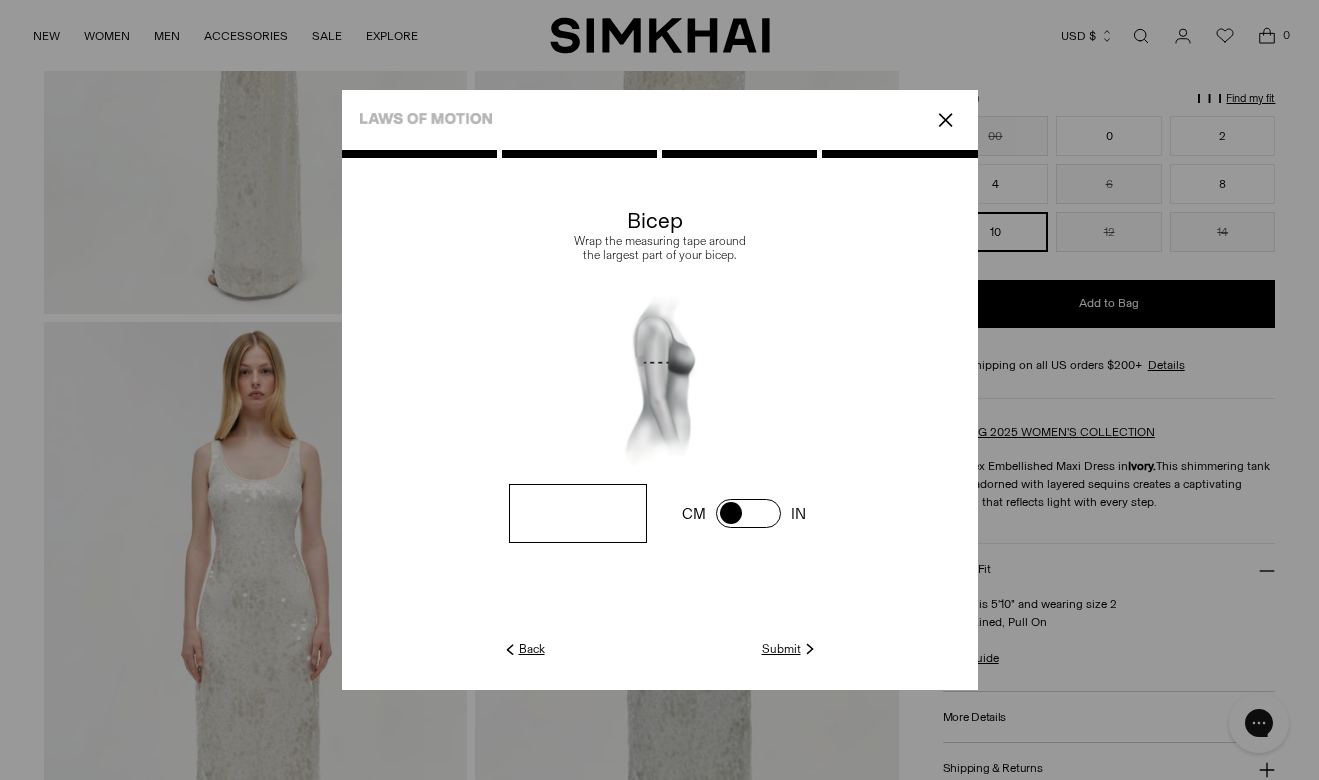 click at bounding box center [0, 0] 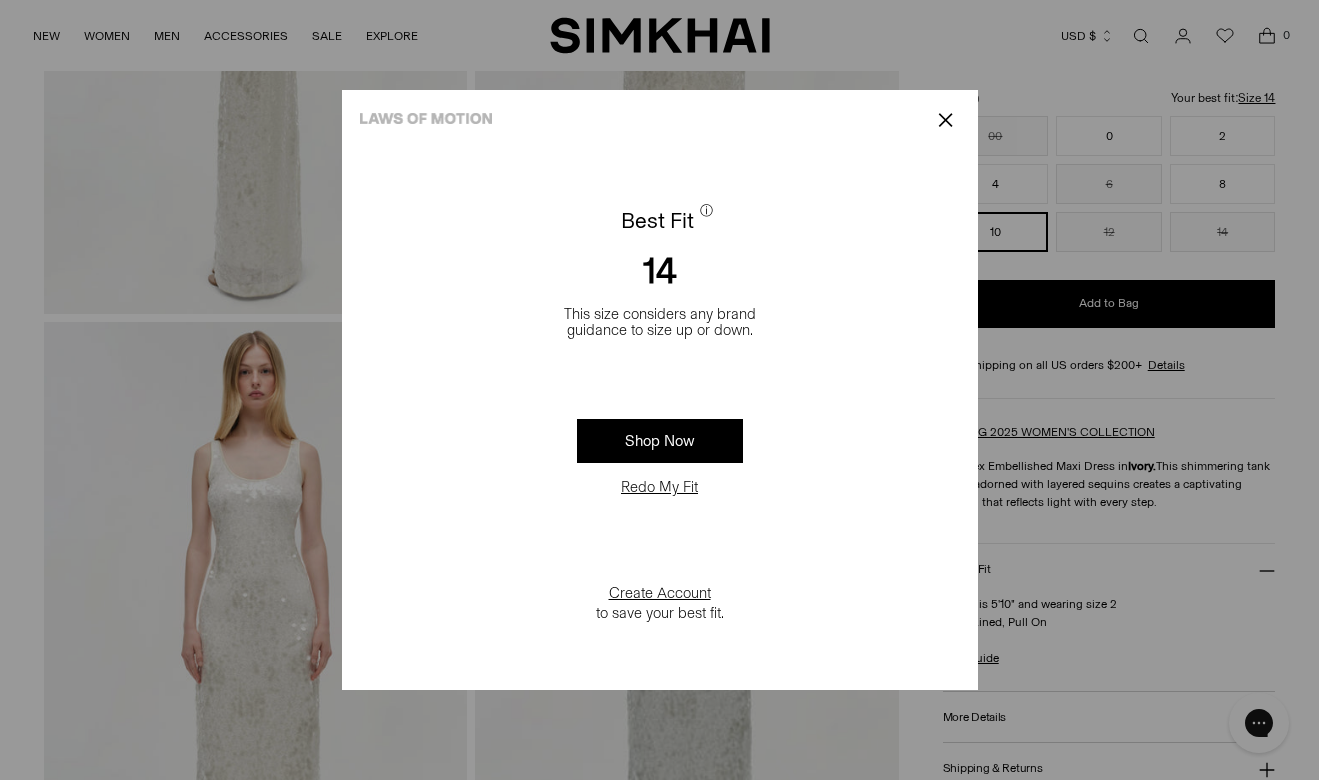 click on "✕" at bounding box center [945, 120] 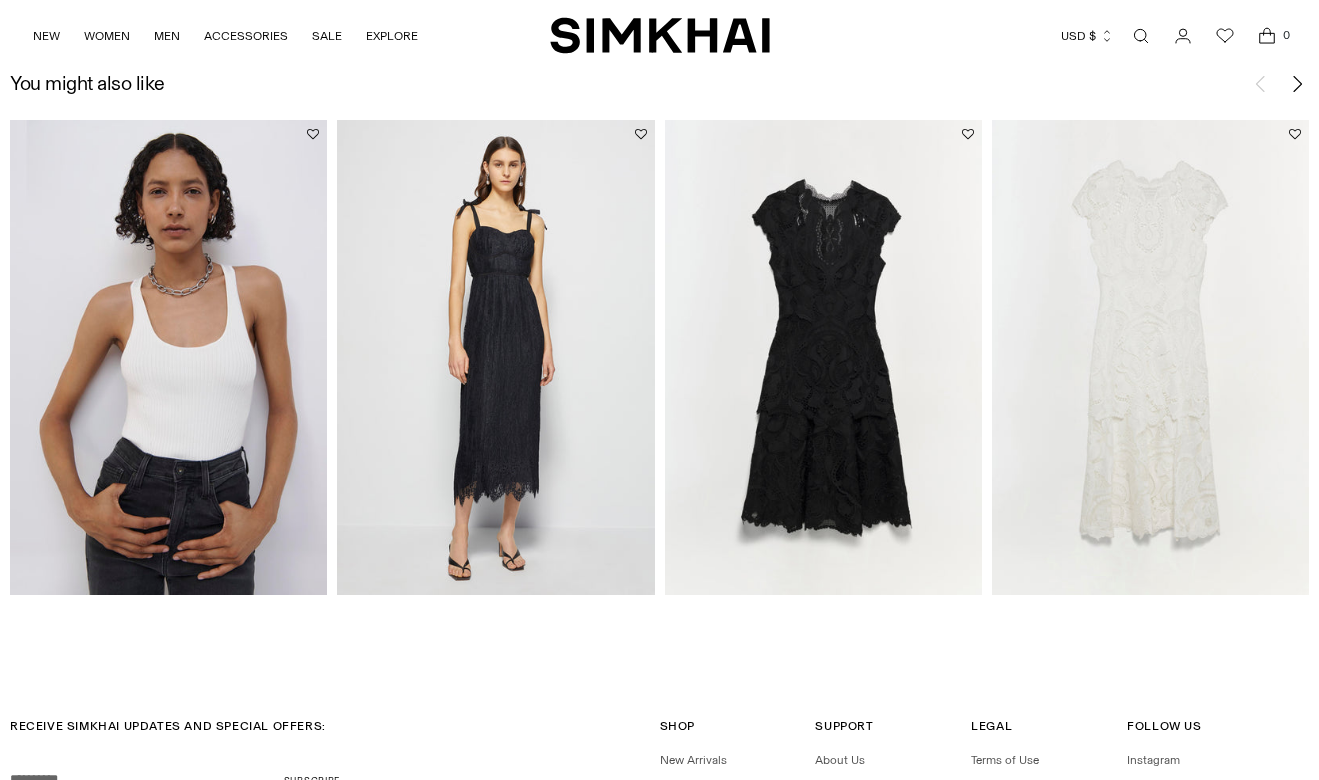 scroll, scrollTop: 2713, scrollLeft: 0, axis: vertical 